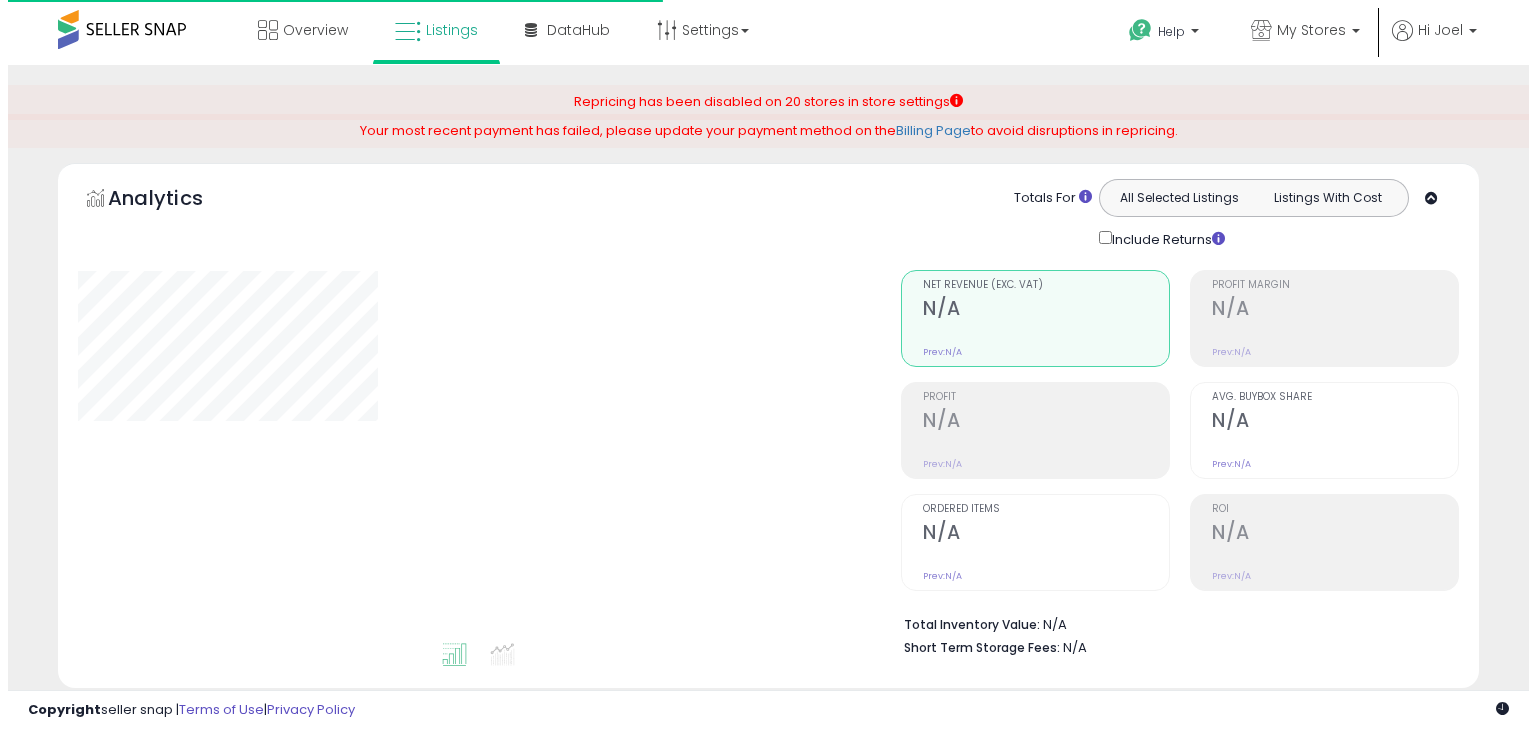 scroll, scrollTop: 0, scrollLeft: 0, axis: both 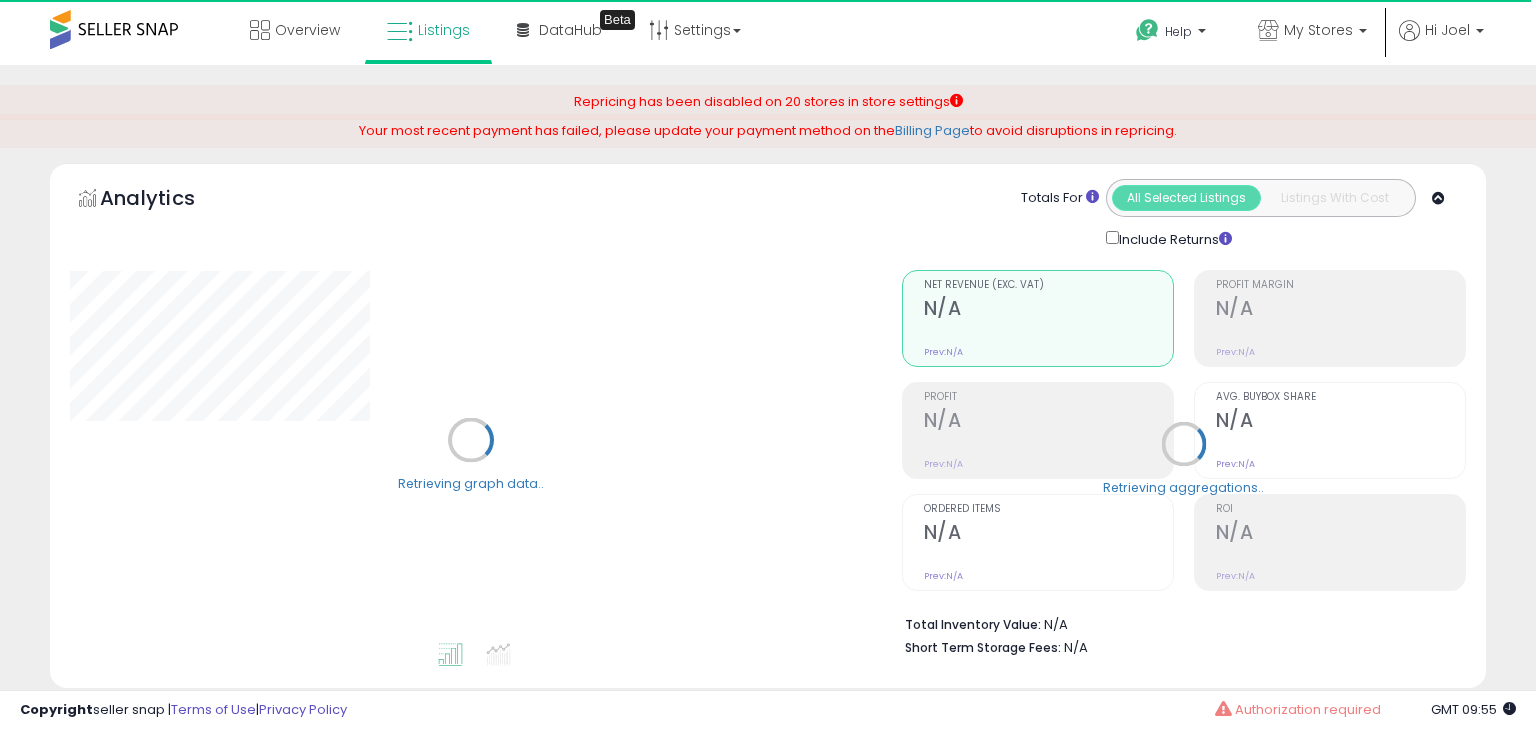 select on "**" 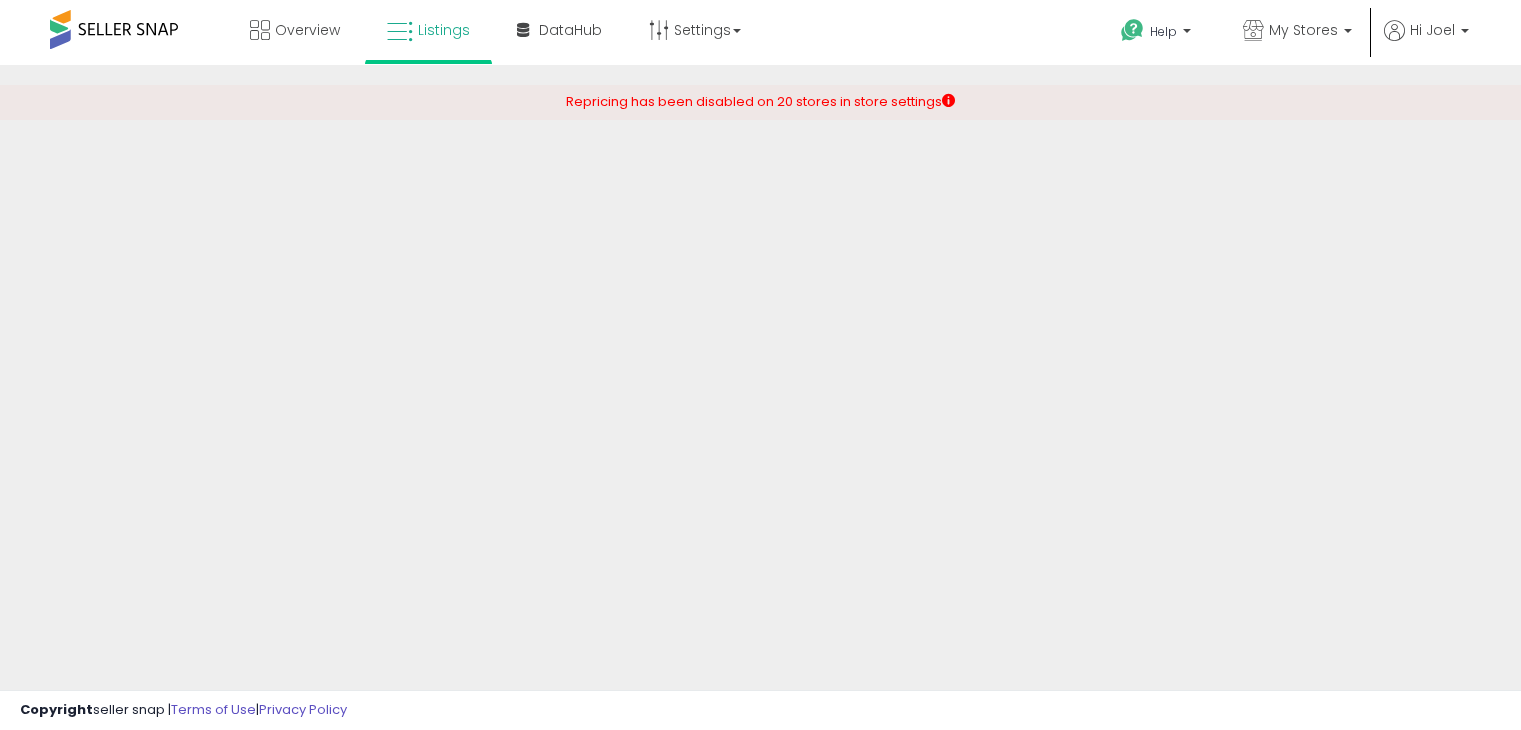 scroll, scrollTop: 0, scrollLeft: 0, axis: both 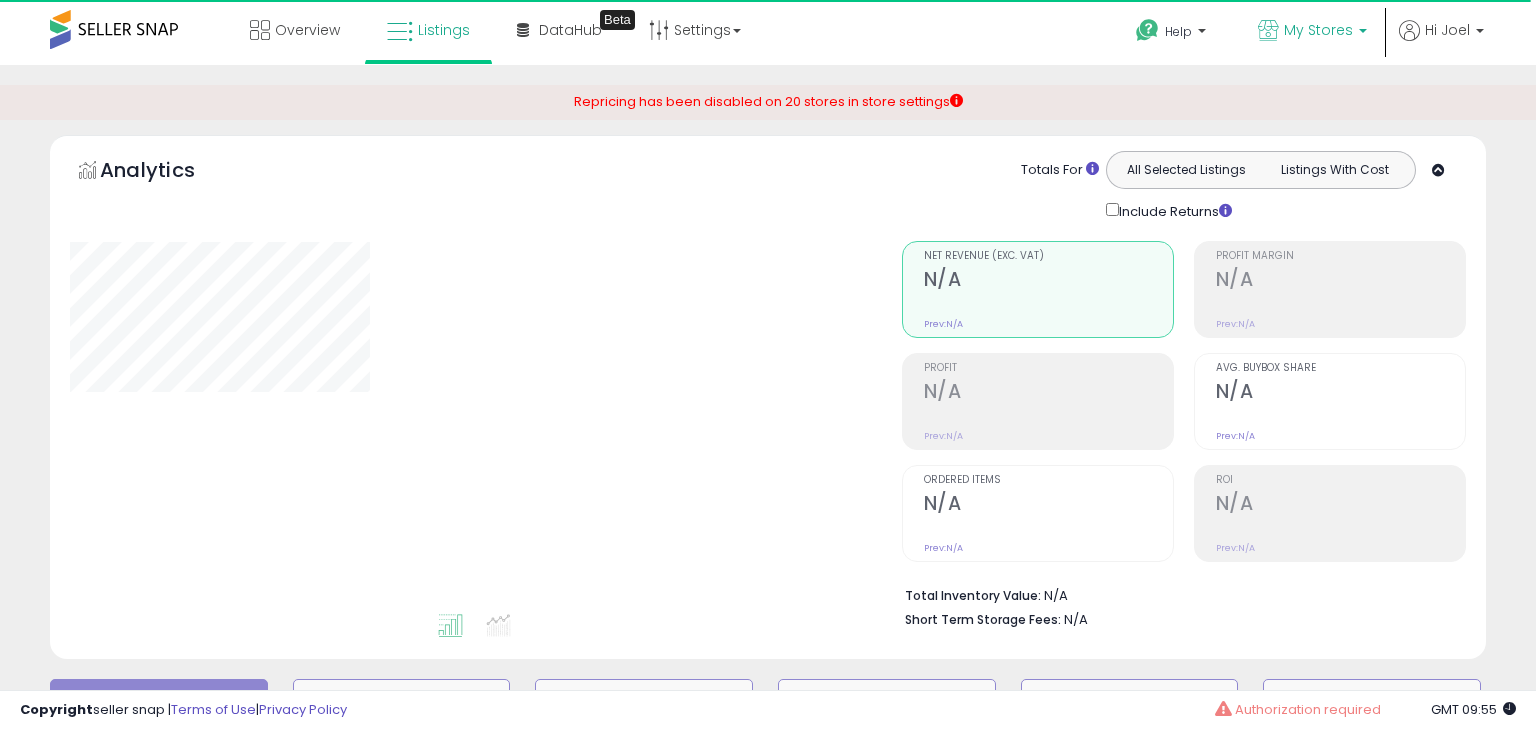 click on "My Stores" at bounding box center (1318, 30) 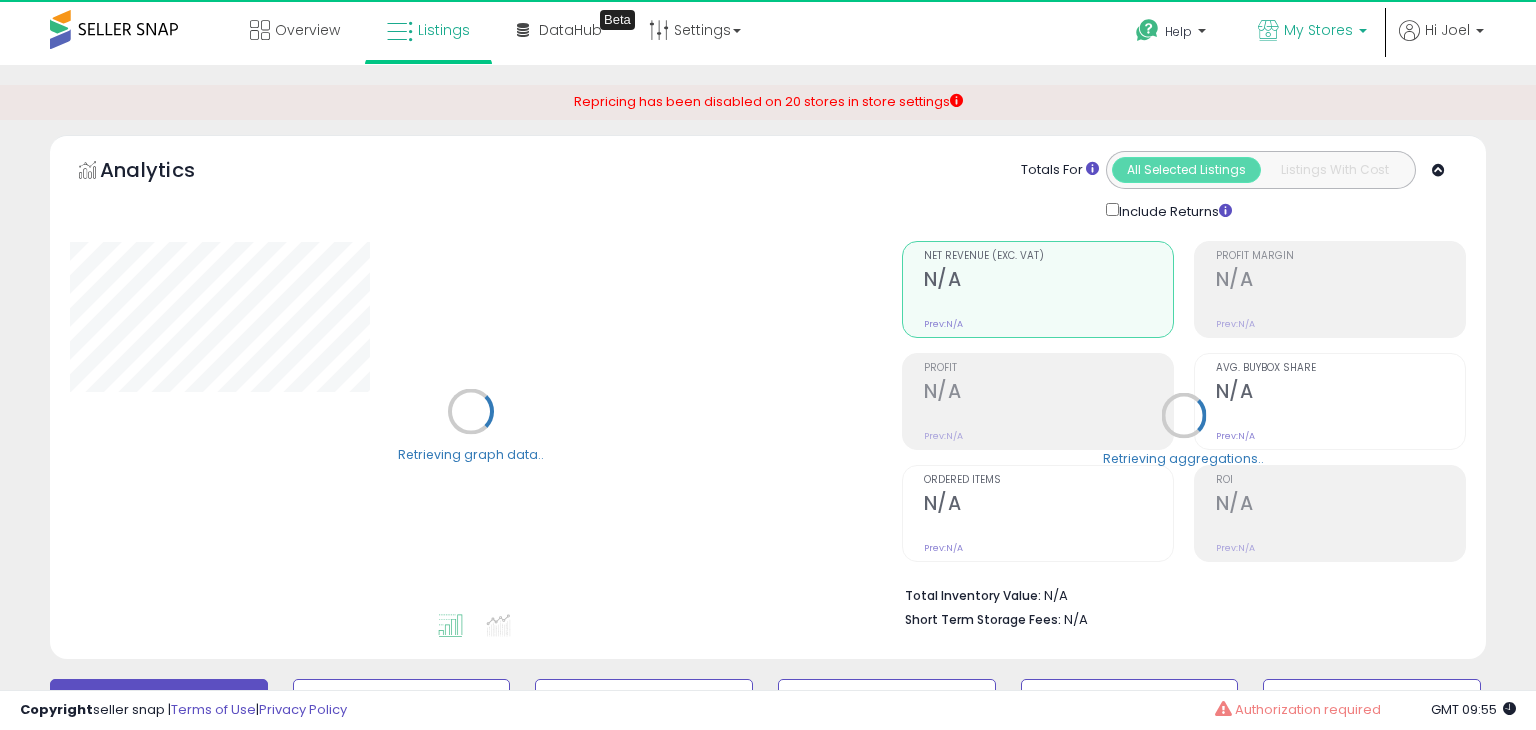select on "**" 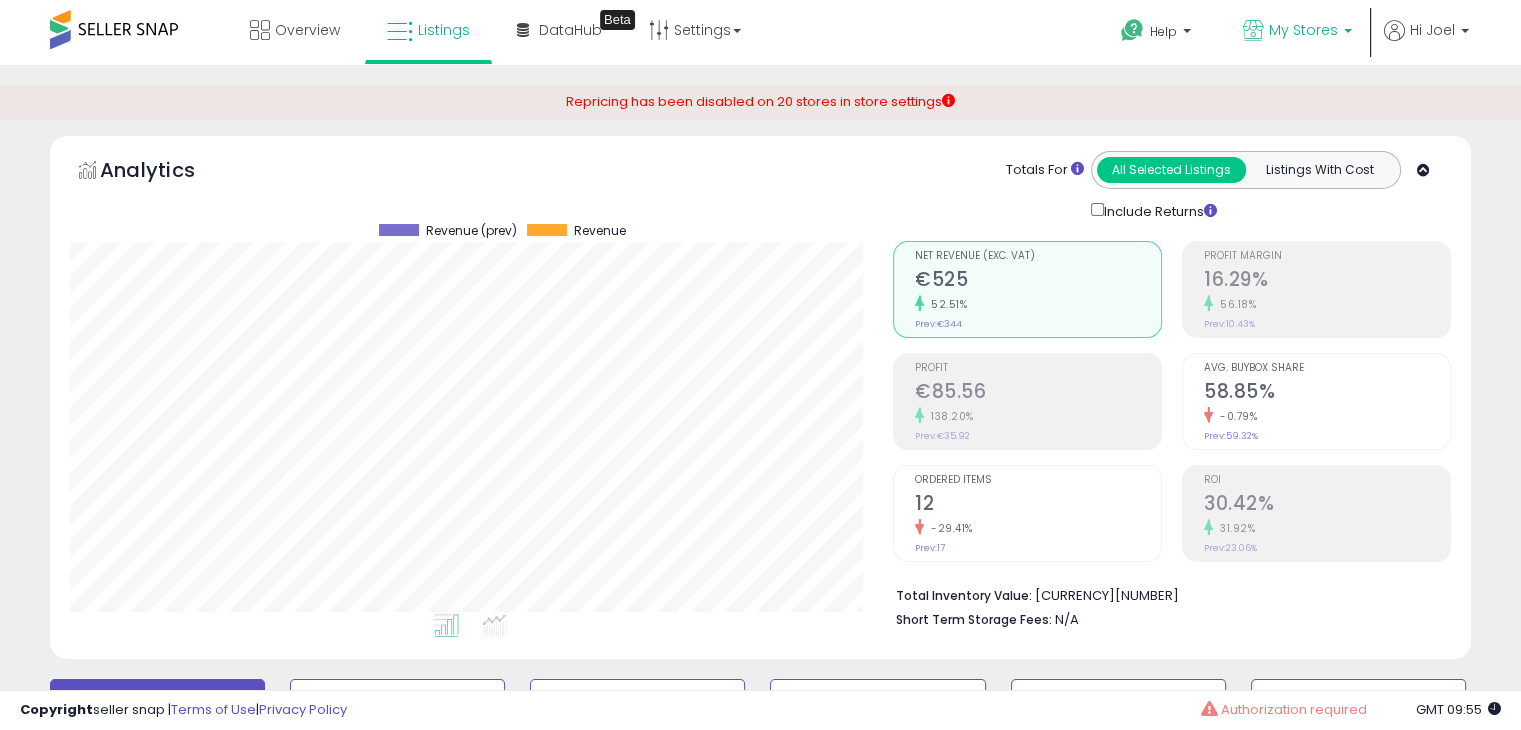 scroll, scrollTop: 999589, scrollLeft: 999176, axis: both 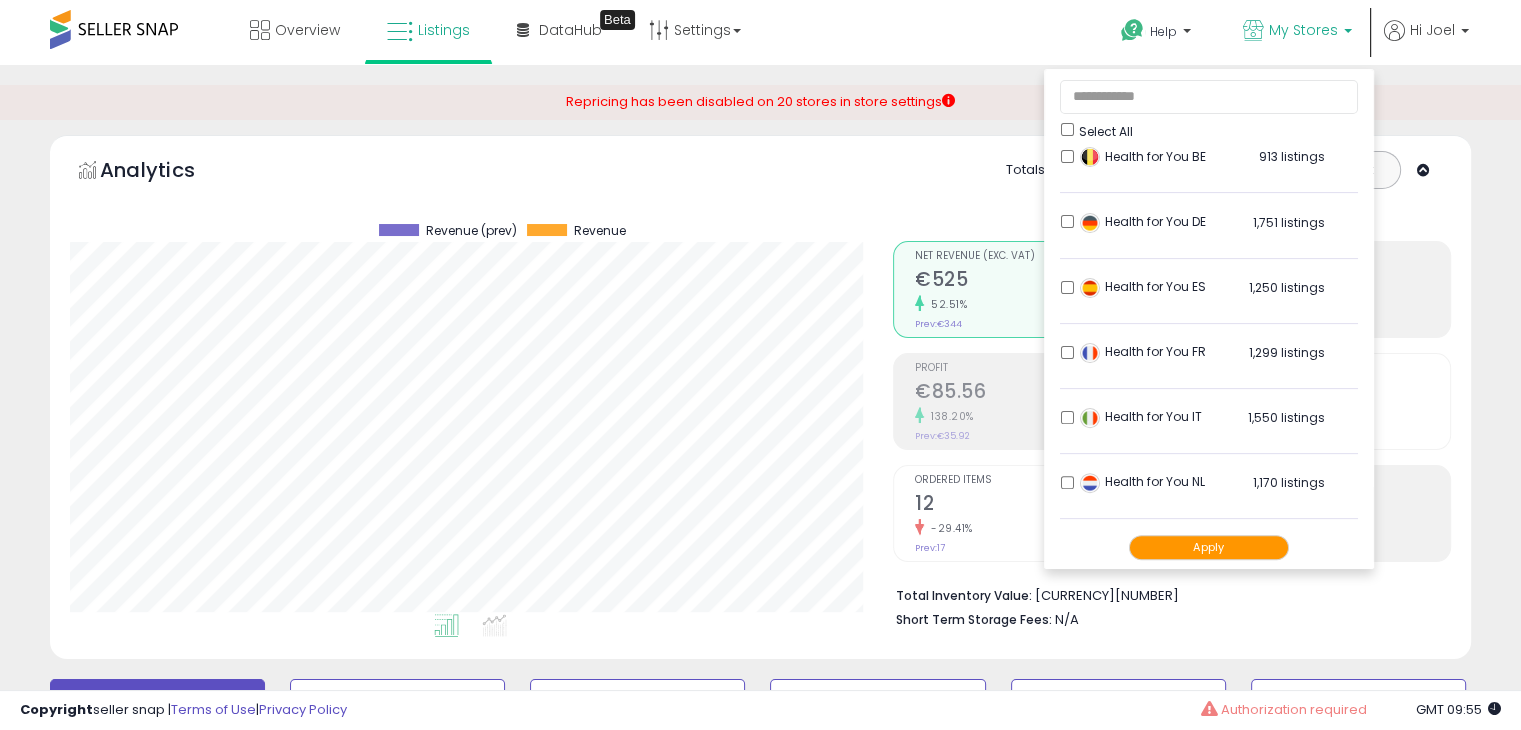 click on "Apply" at bounding box center [1209, 547] 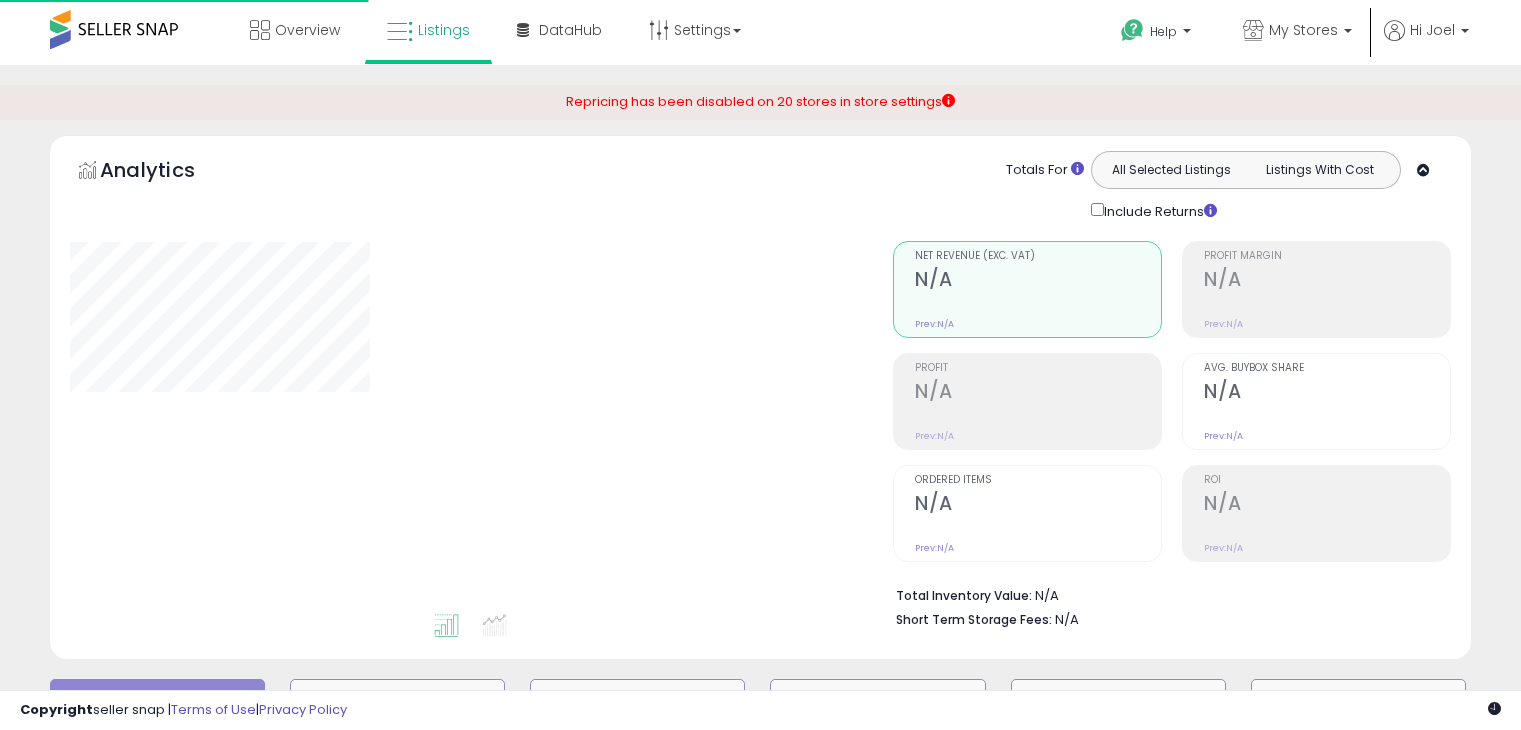 scroll, scrollTop: 0, scrollLeft: 0, axis: both 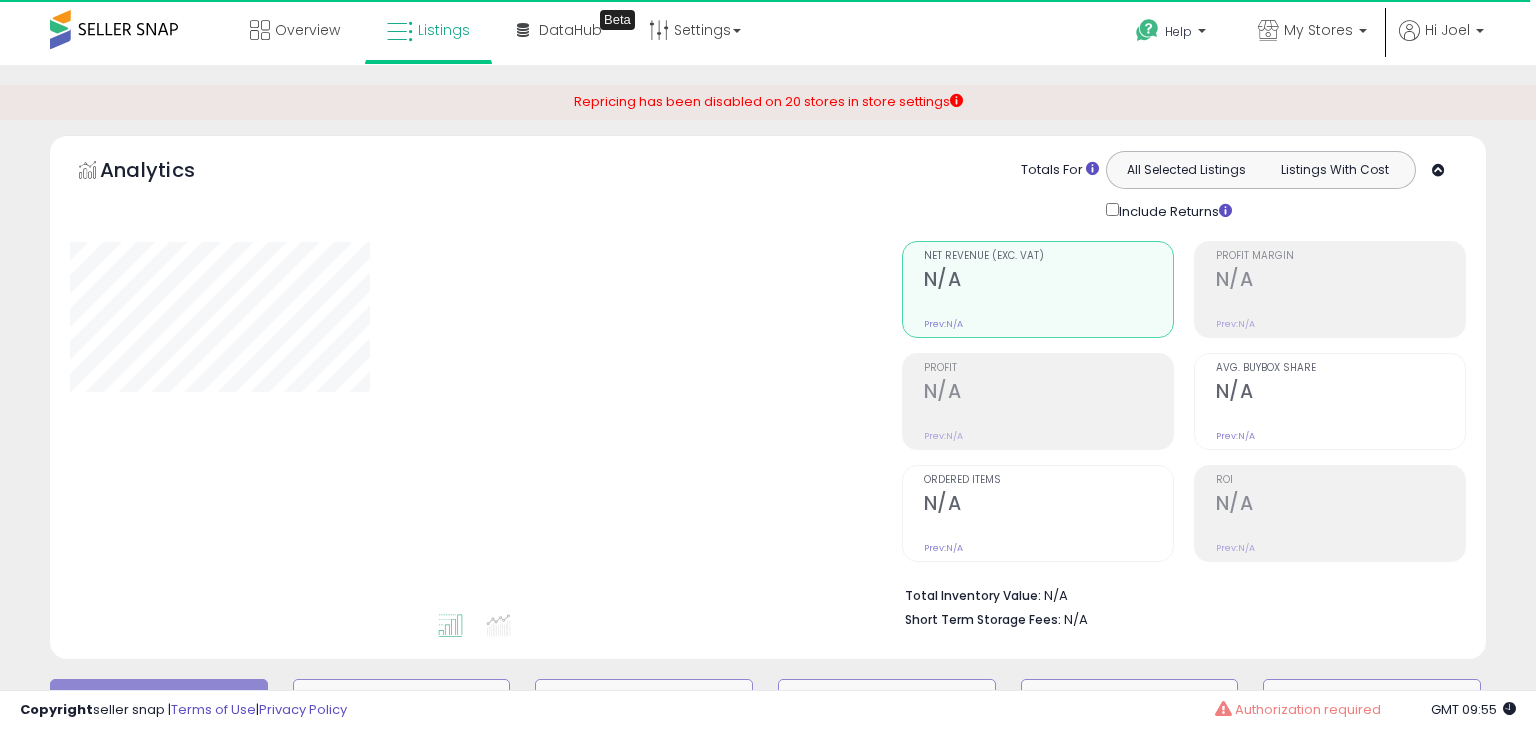 select on "**" 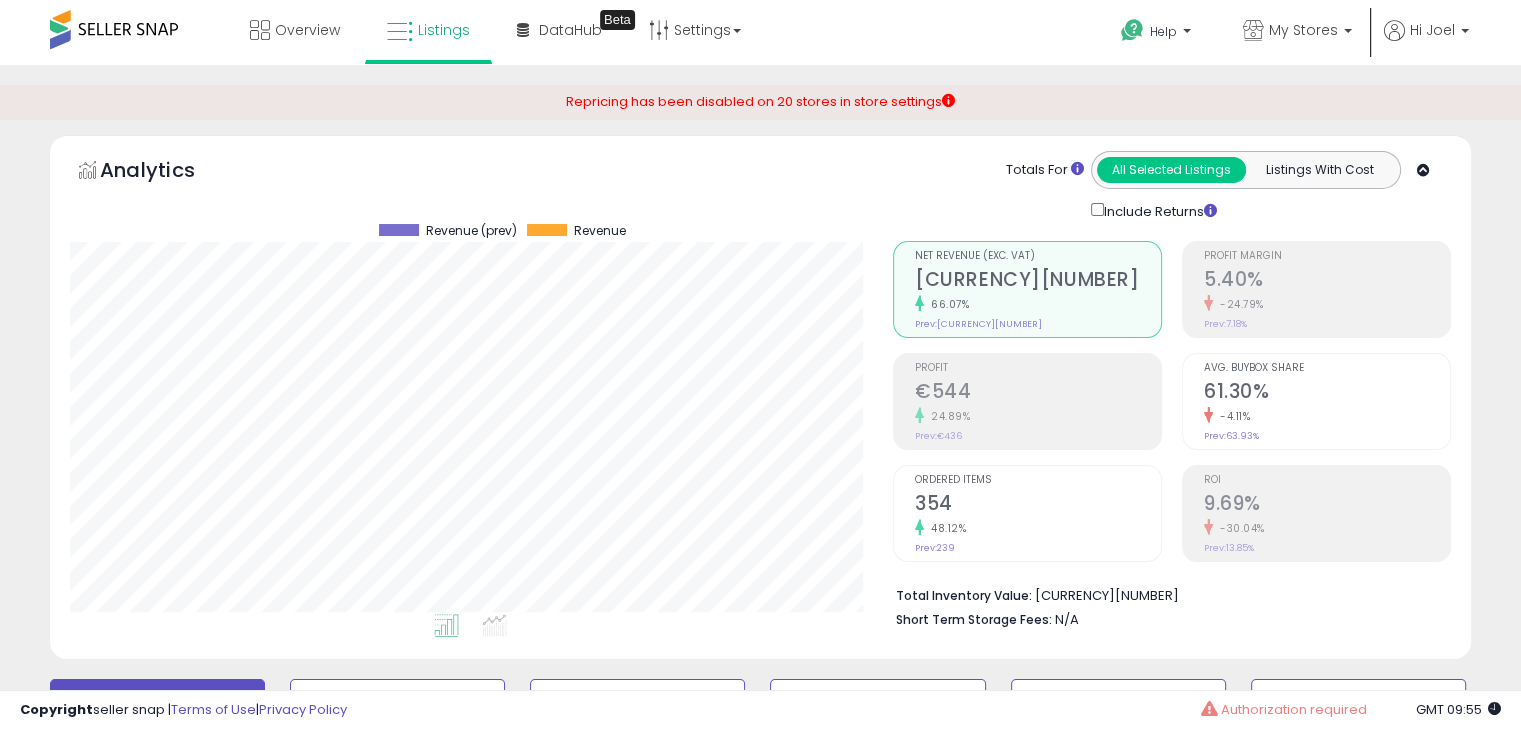 scroll, scrollTop: 999589, scrollLeft: 999176, axis: both 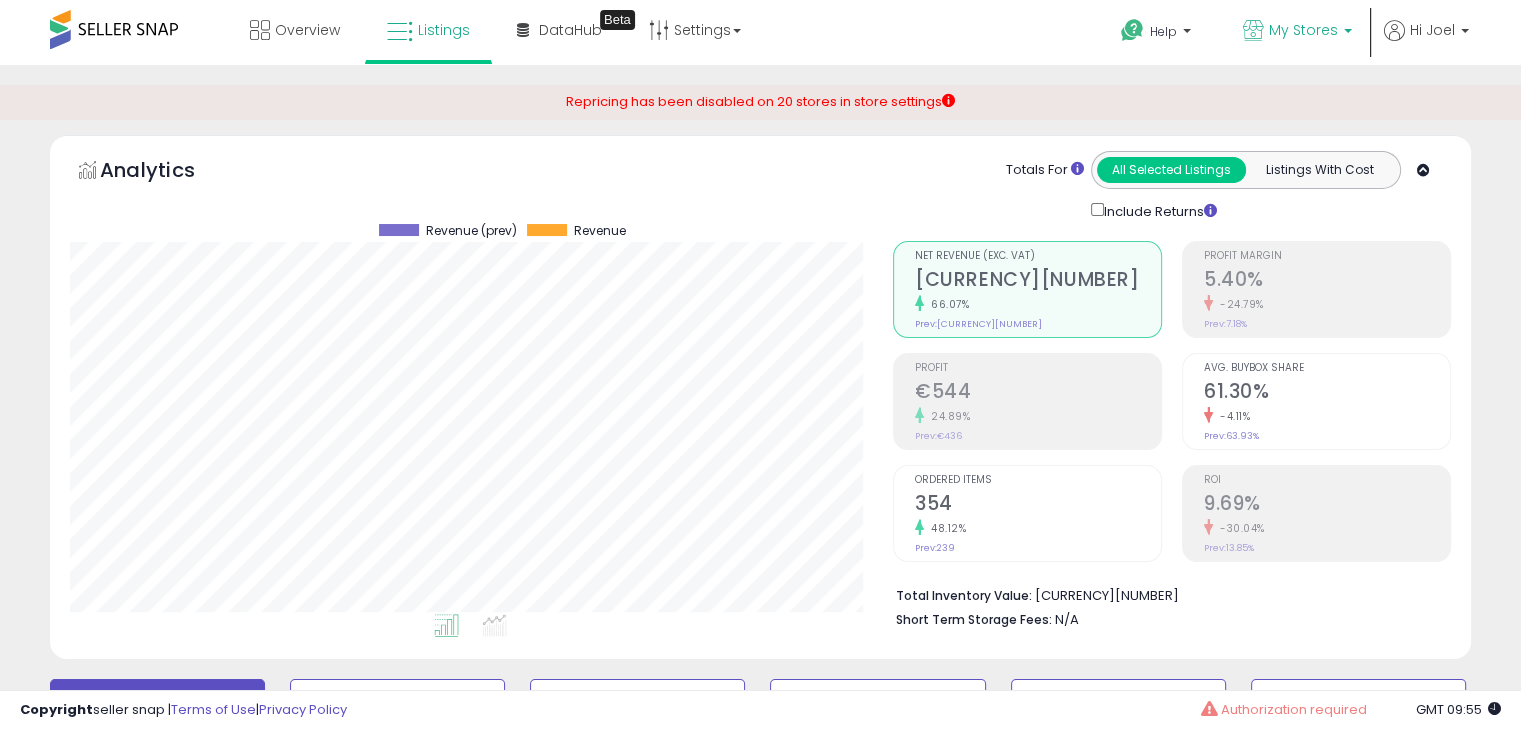 click on "My Stores" at bounding box center (1303, 30) 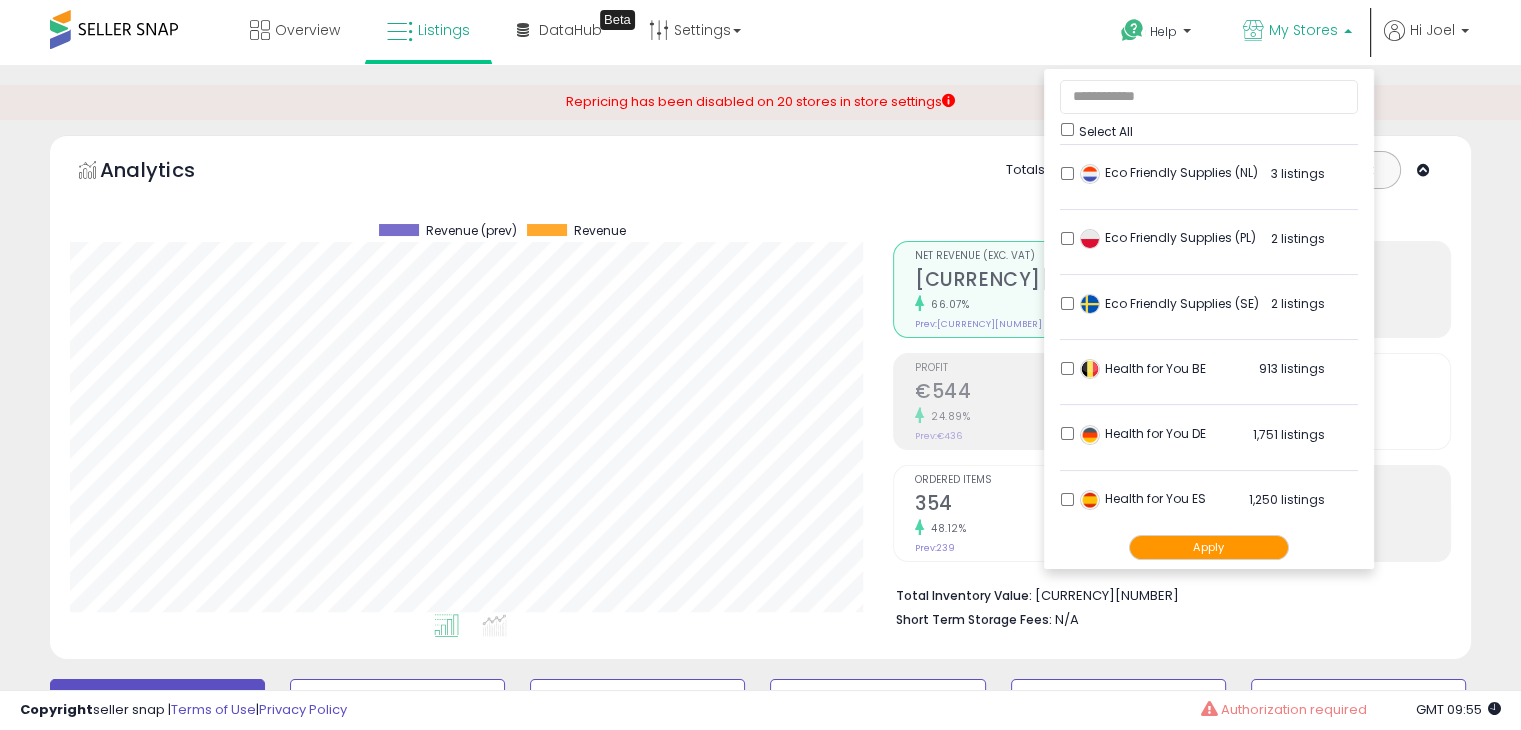 scroll, scrollTop: 400, scrollLeft: 0, axis: vertical 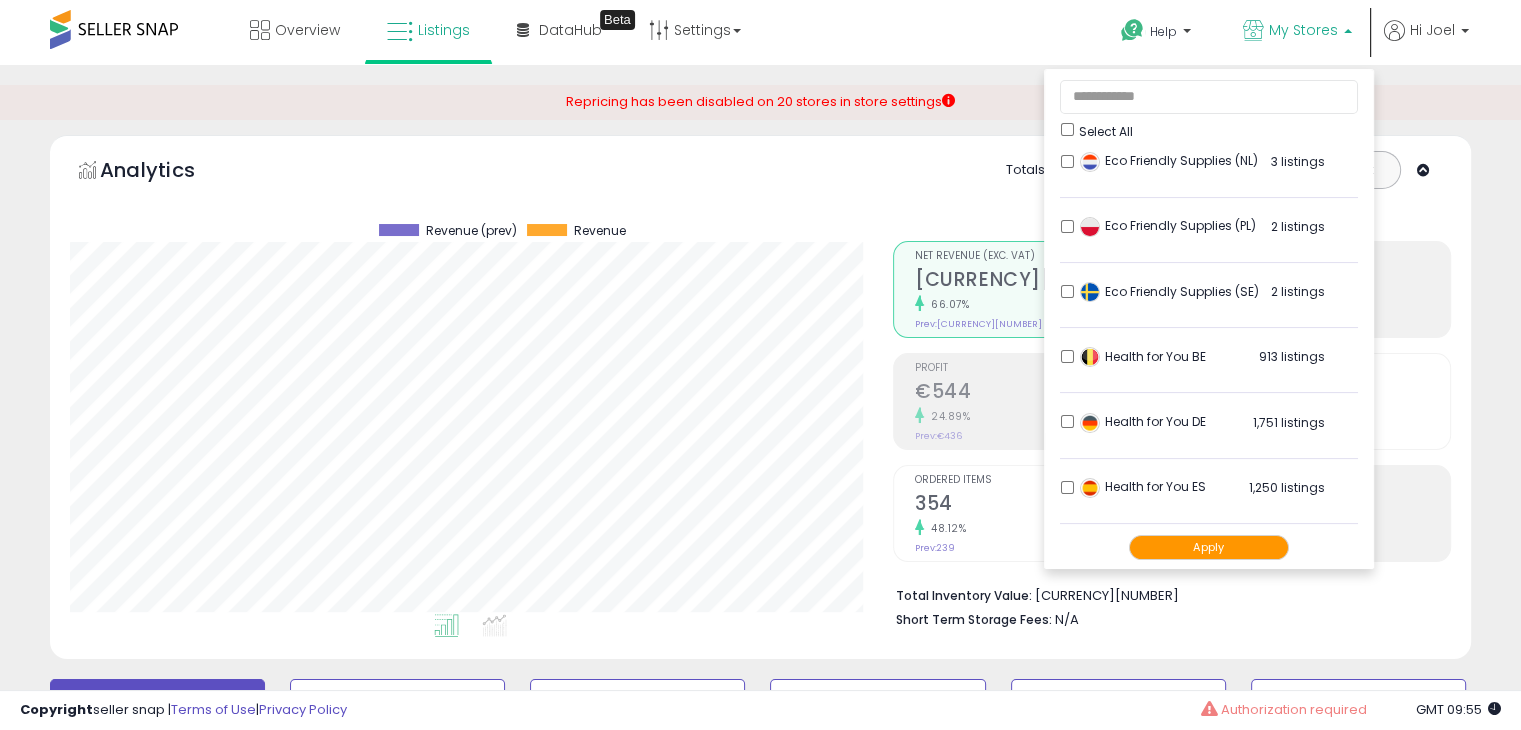 click on "Apply" at bounding box center (1209, 547) 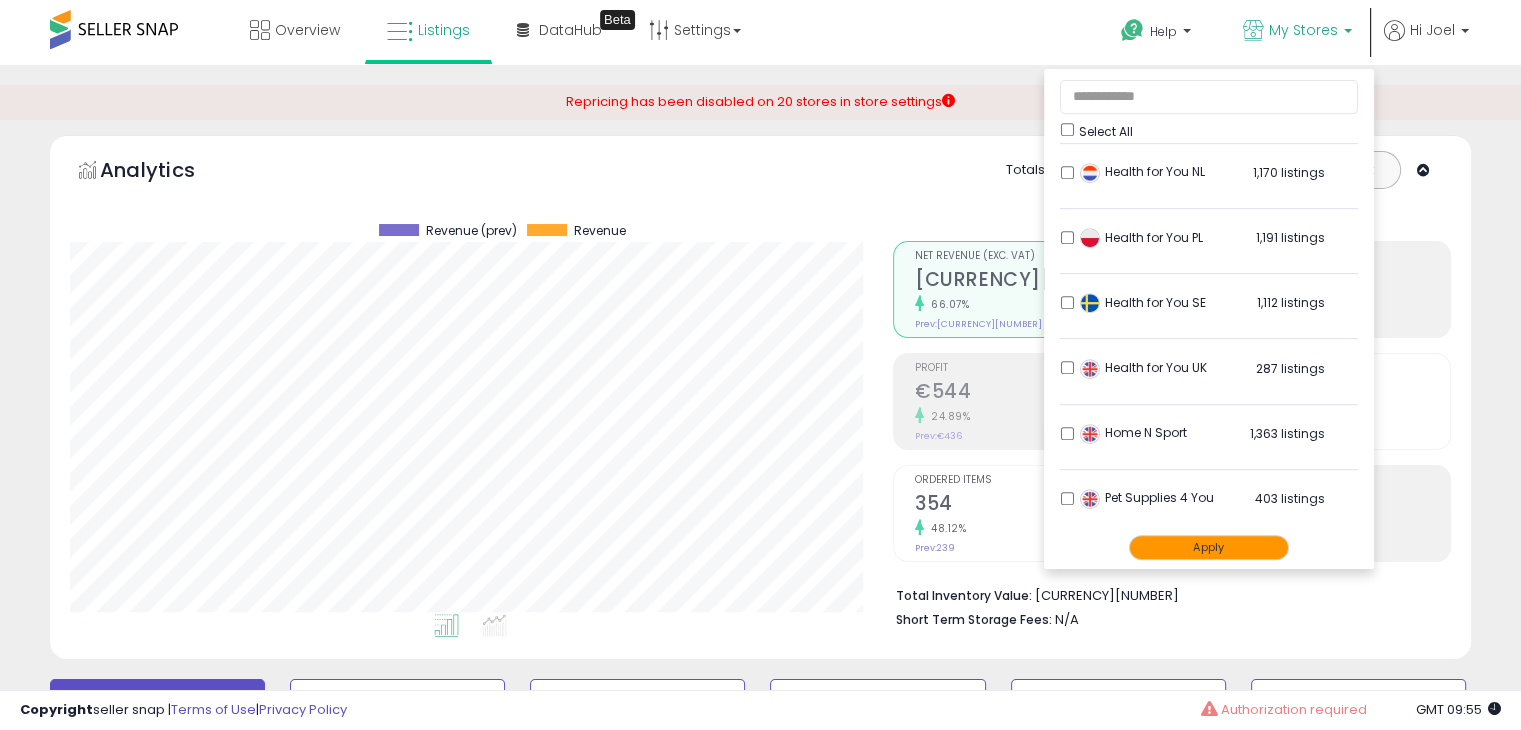 scroll, scrollTop: 916, scrollLeft: 0, axis: vertical 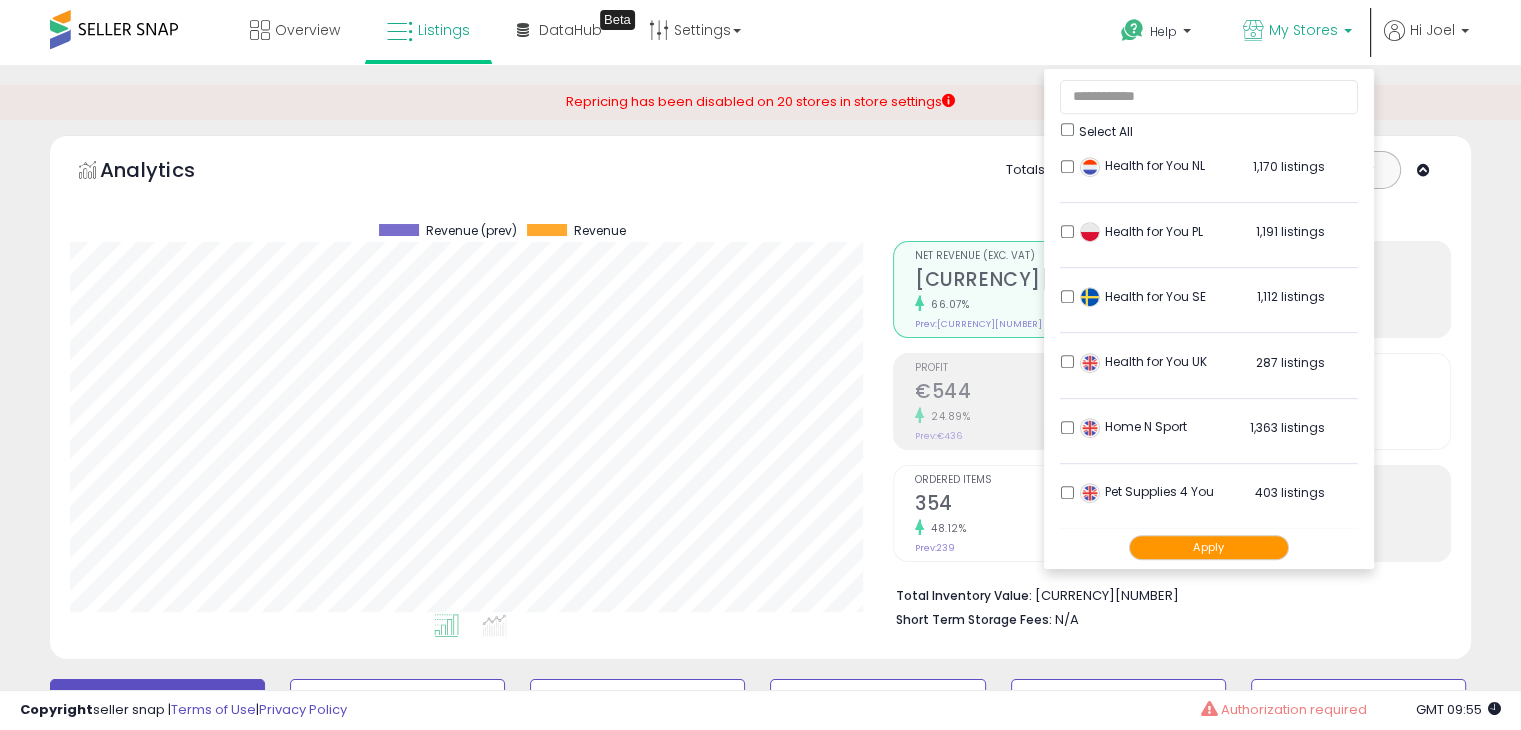 click on "Apply" at bounding box center [1209, 547] 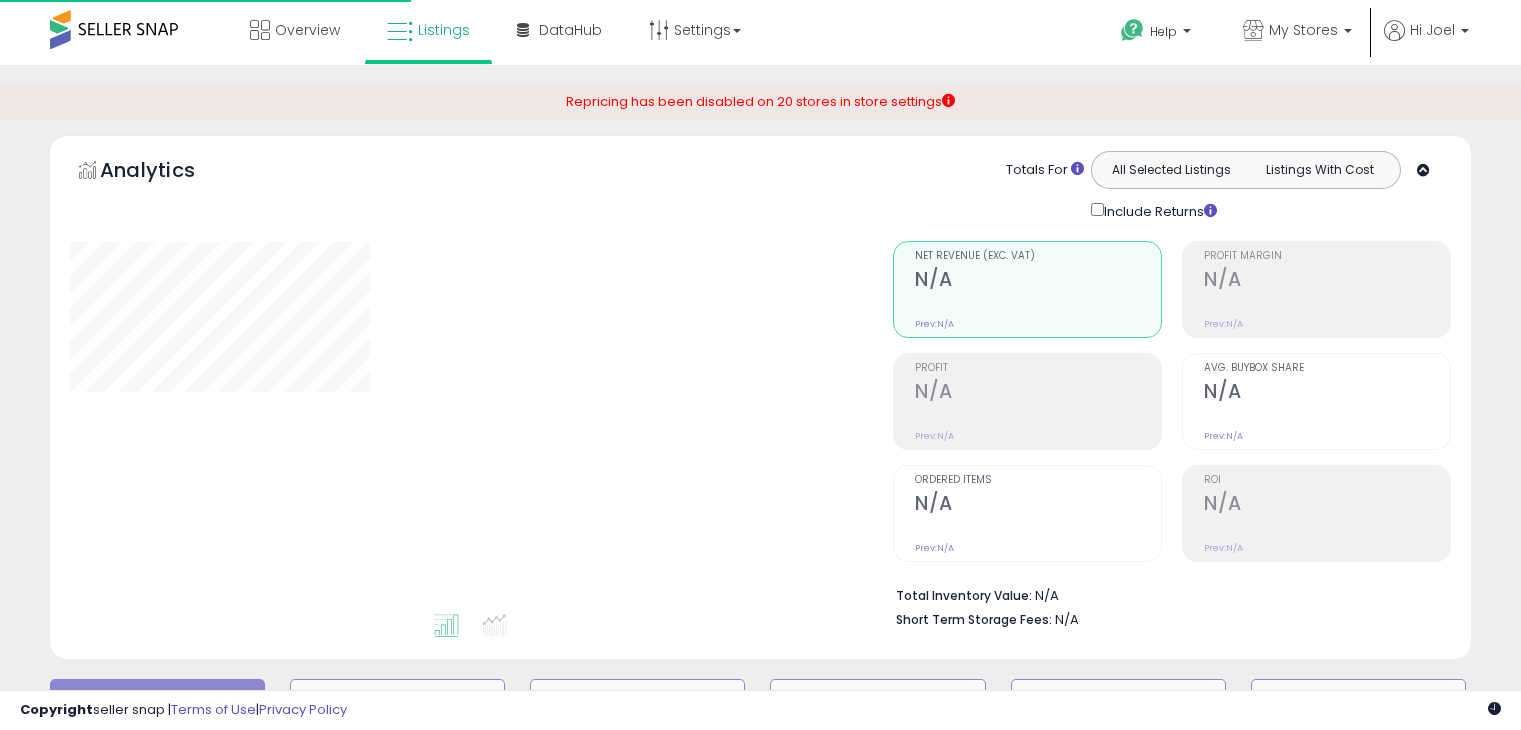 scroll, scrollTop: 0, scrollLeft: 0, axis: both 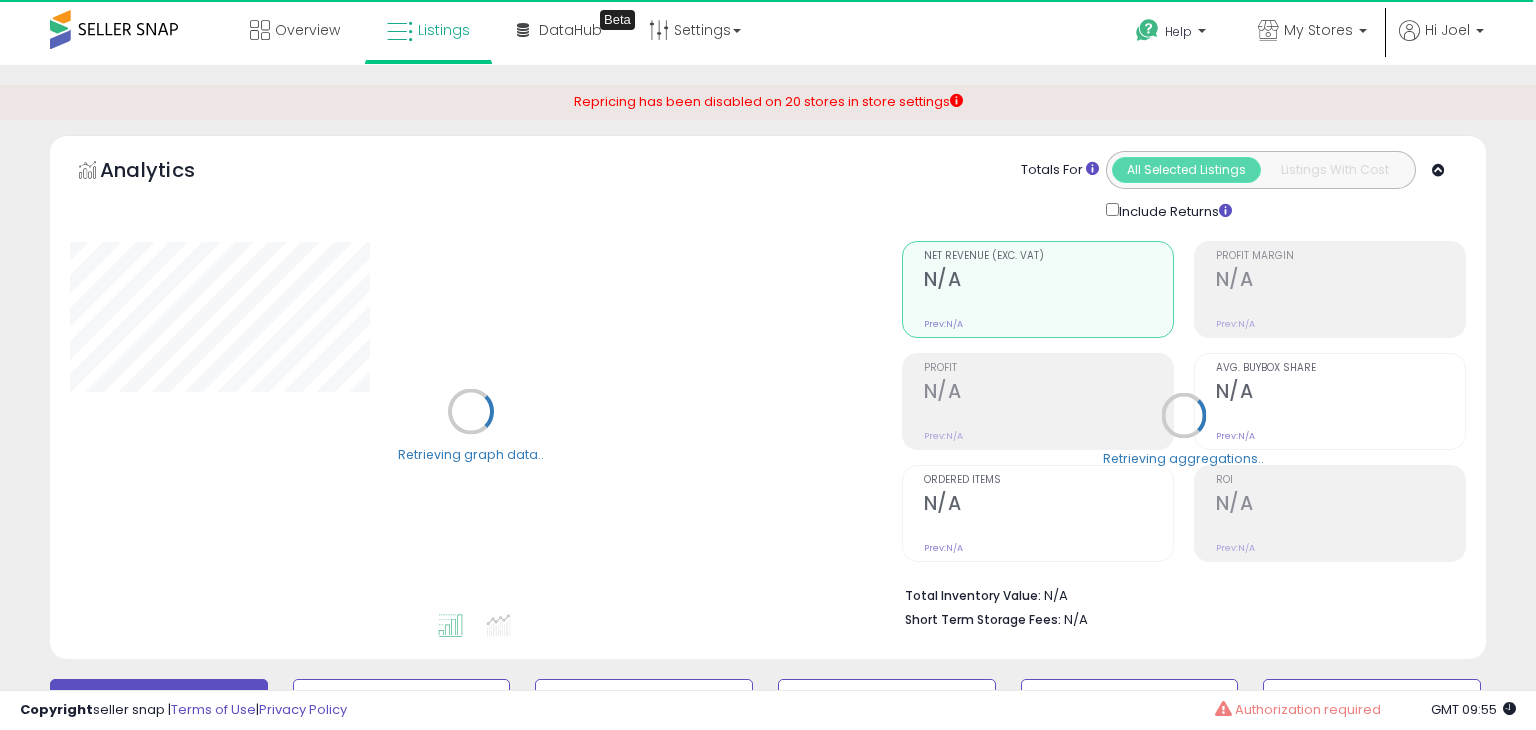 select on "**" 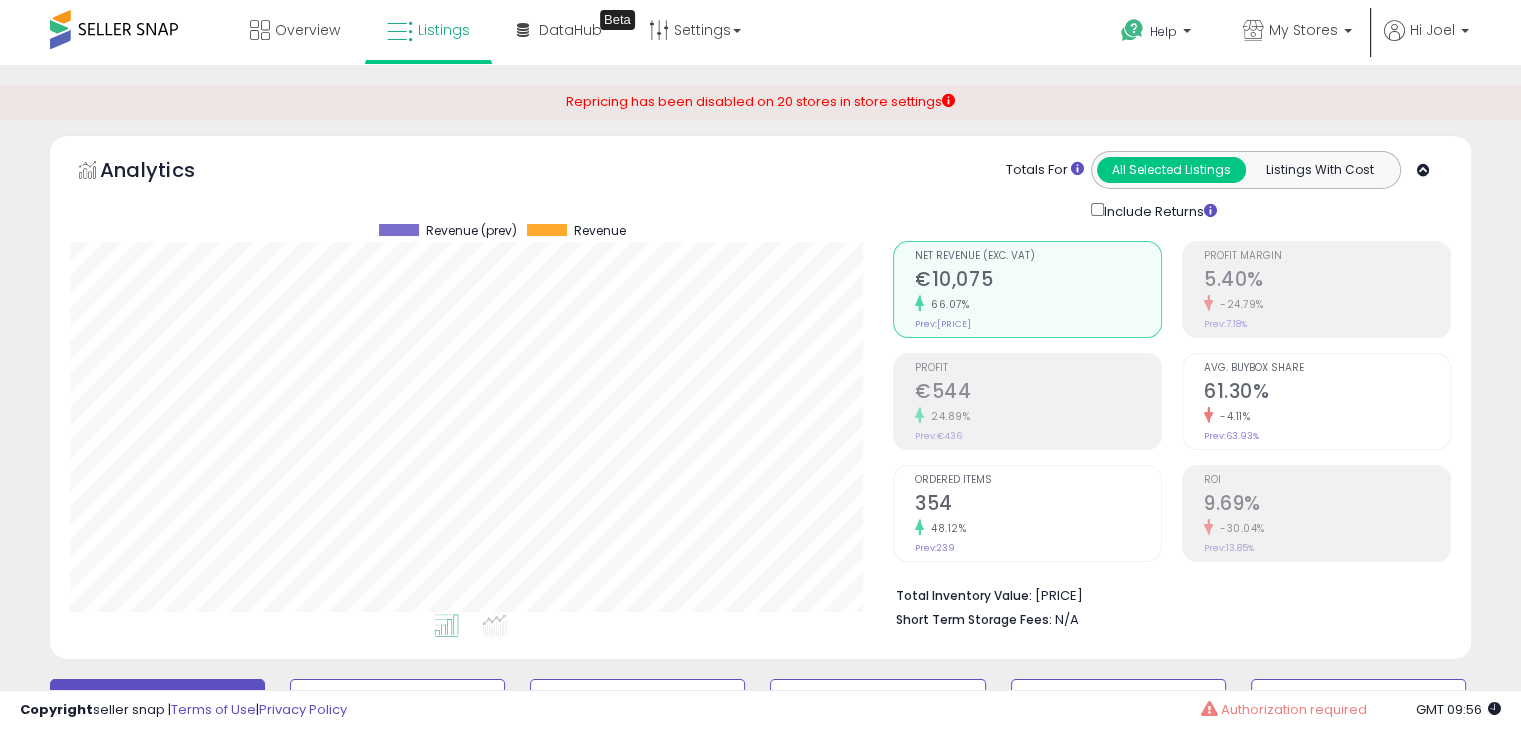 scroll, scrollTop: 999589, scrollLeft: 999176, axis: both 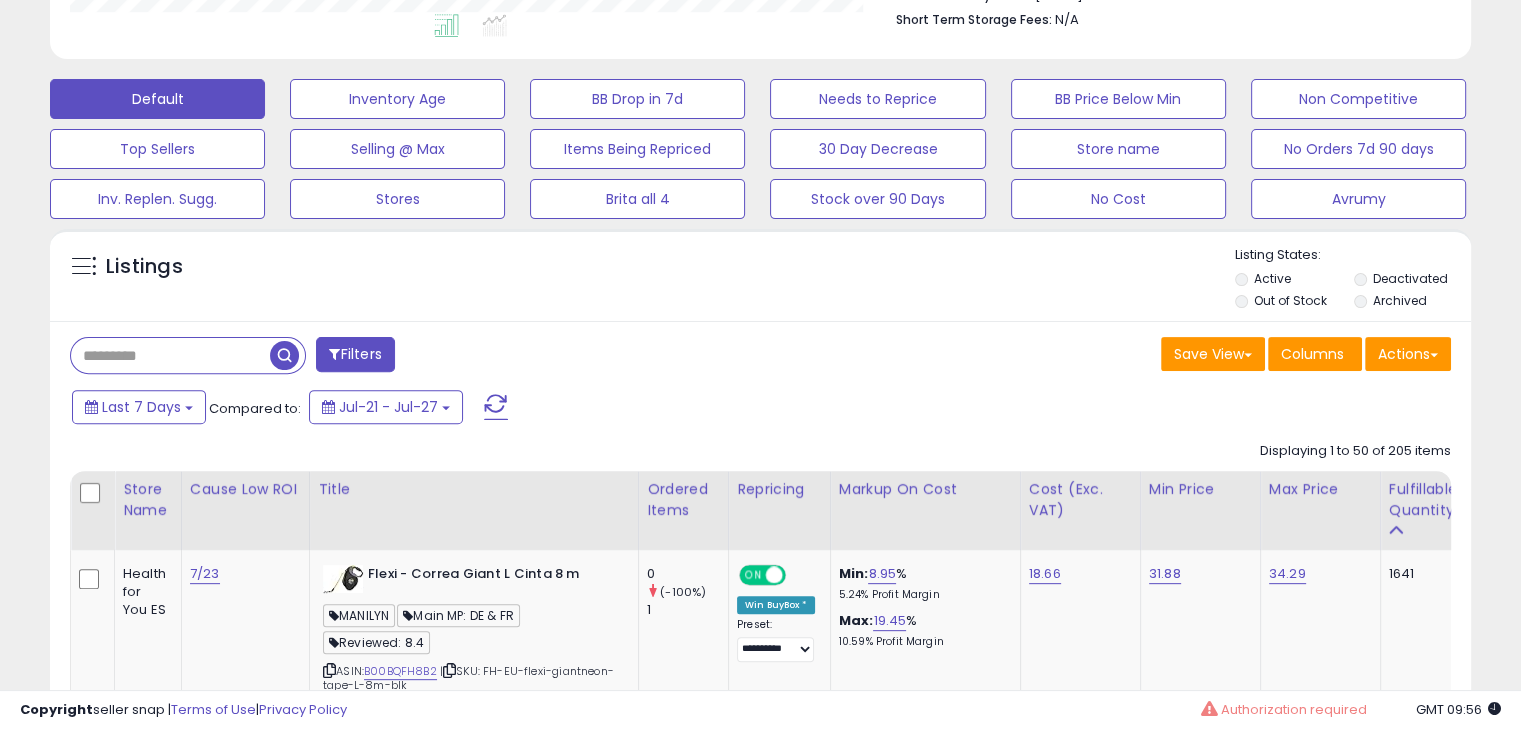 click at bounding box center (170, 355) 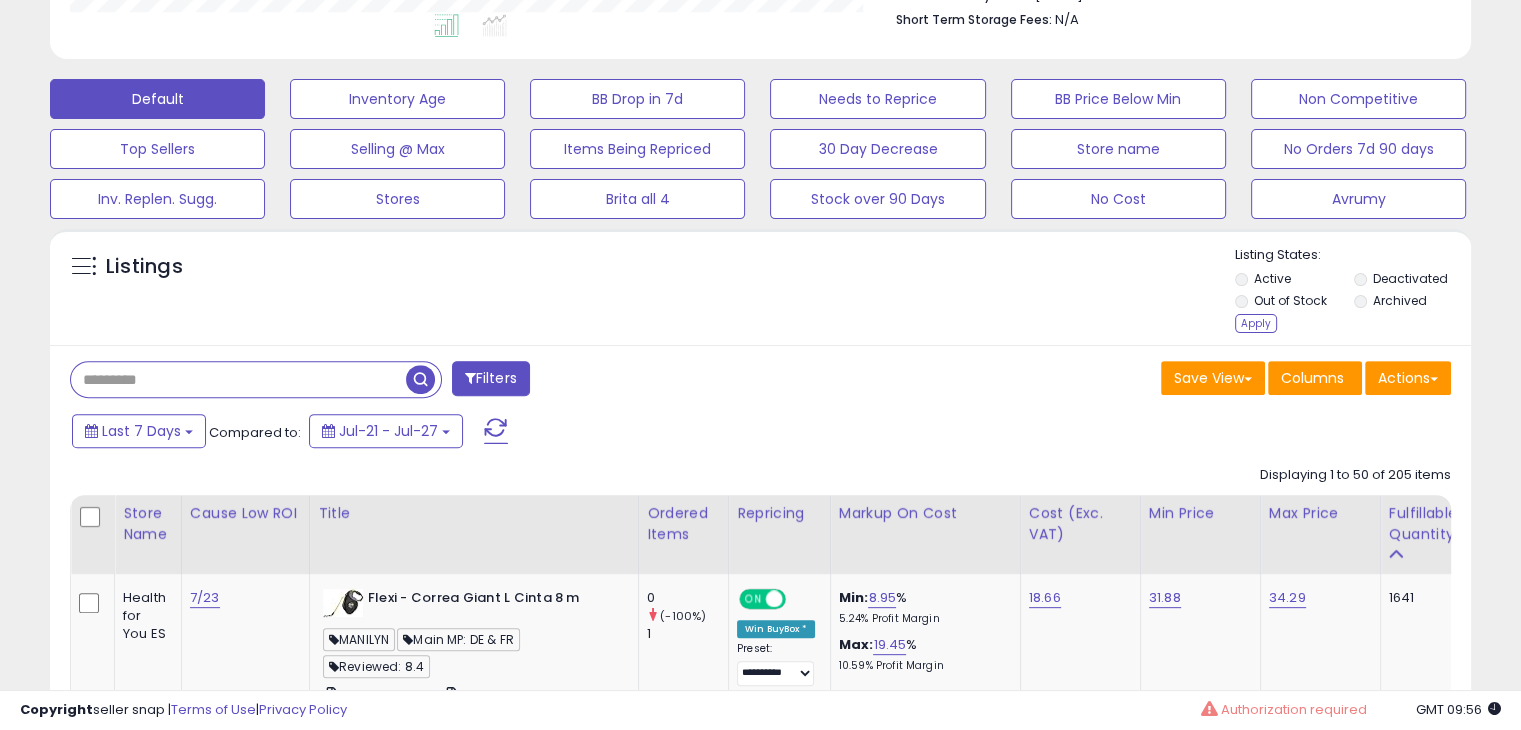 click on "Out of Stock" at bounding box center [1293, 303] 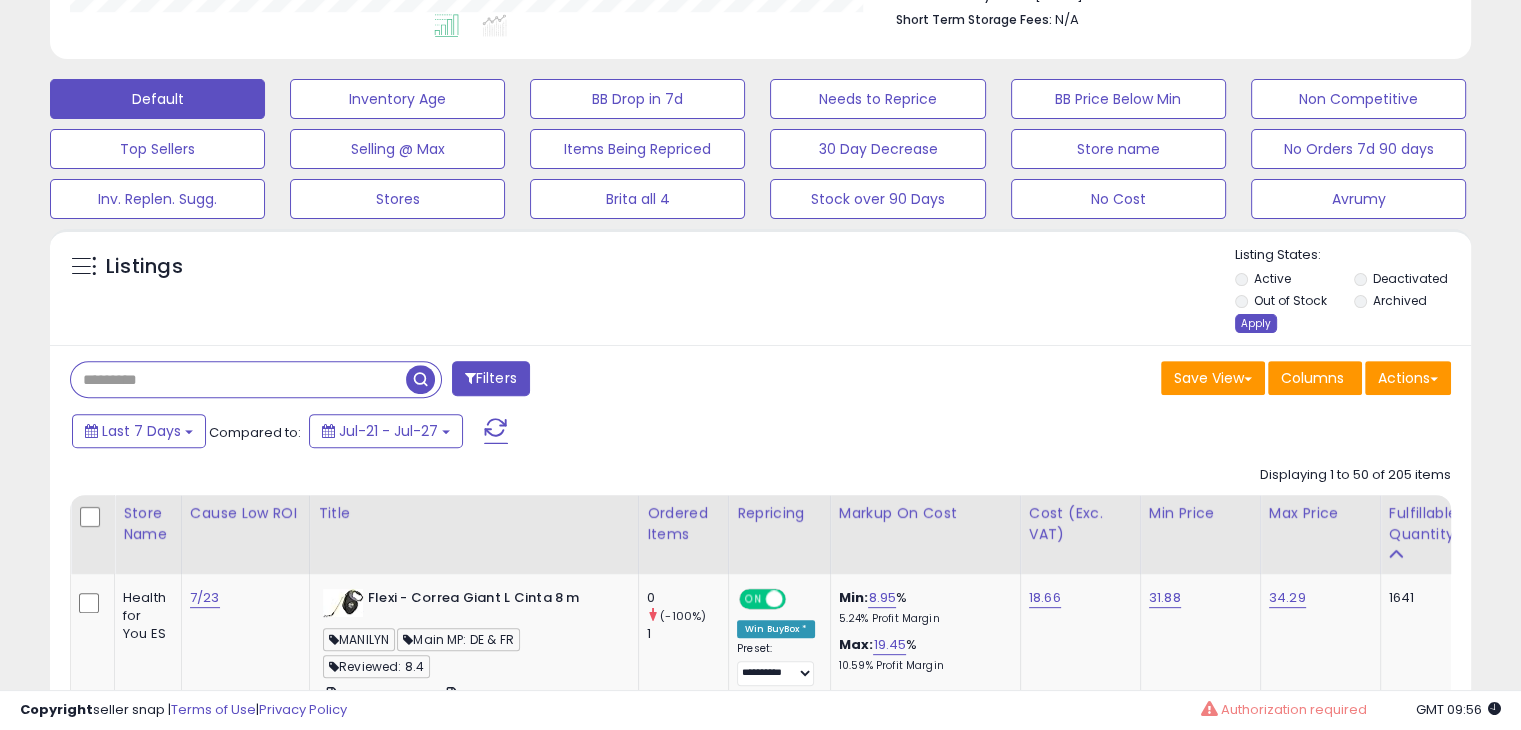 click on "Apply" at bounding box center (1256, 323) 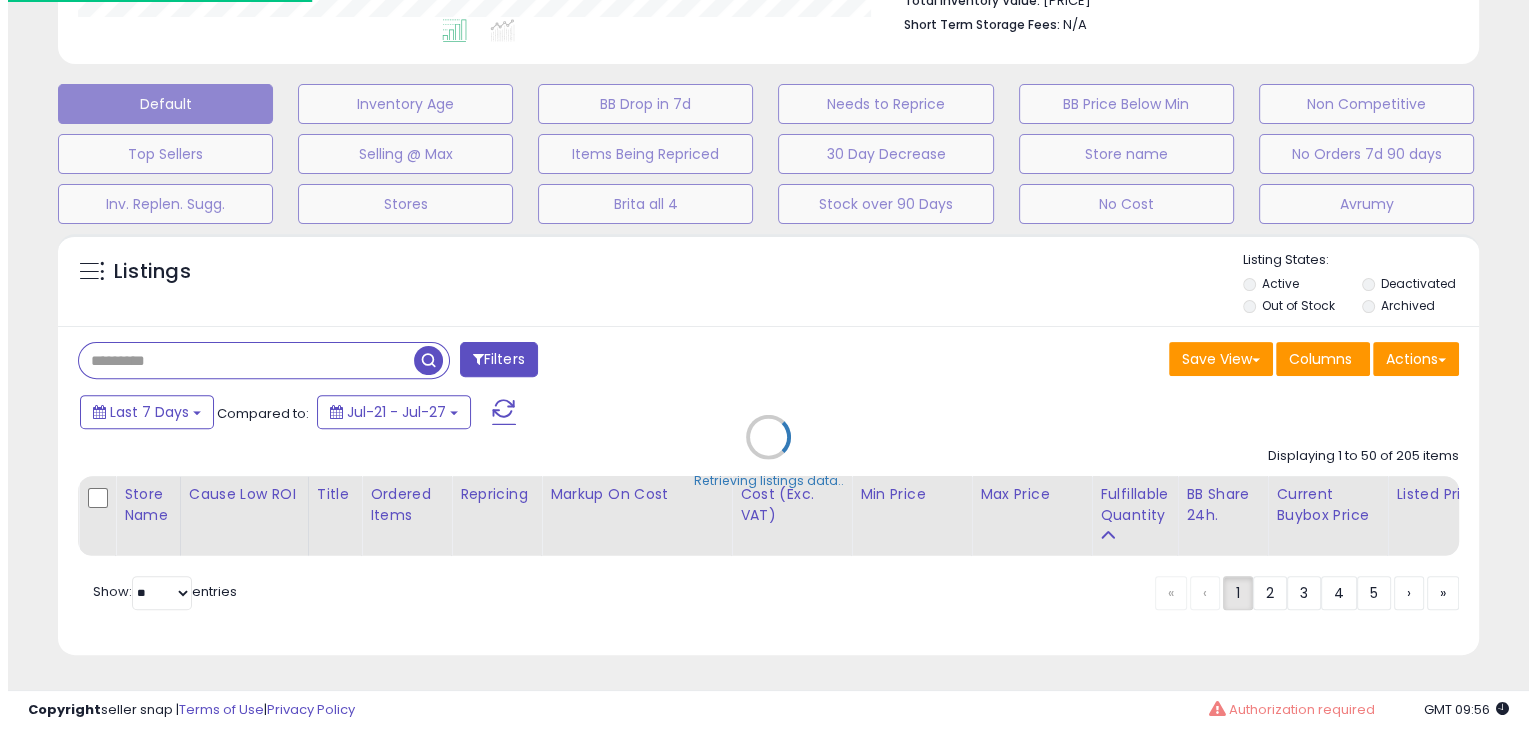 scroll, scrollTop: 999589, scrollLeft: 999168, axis: both 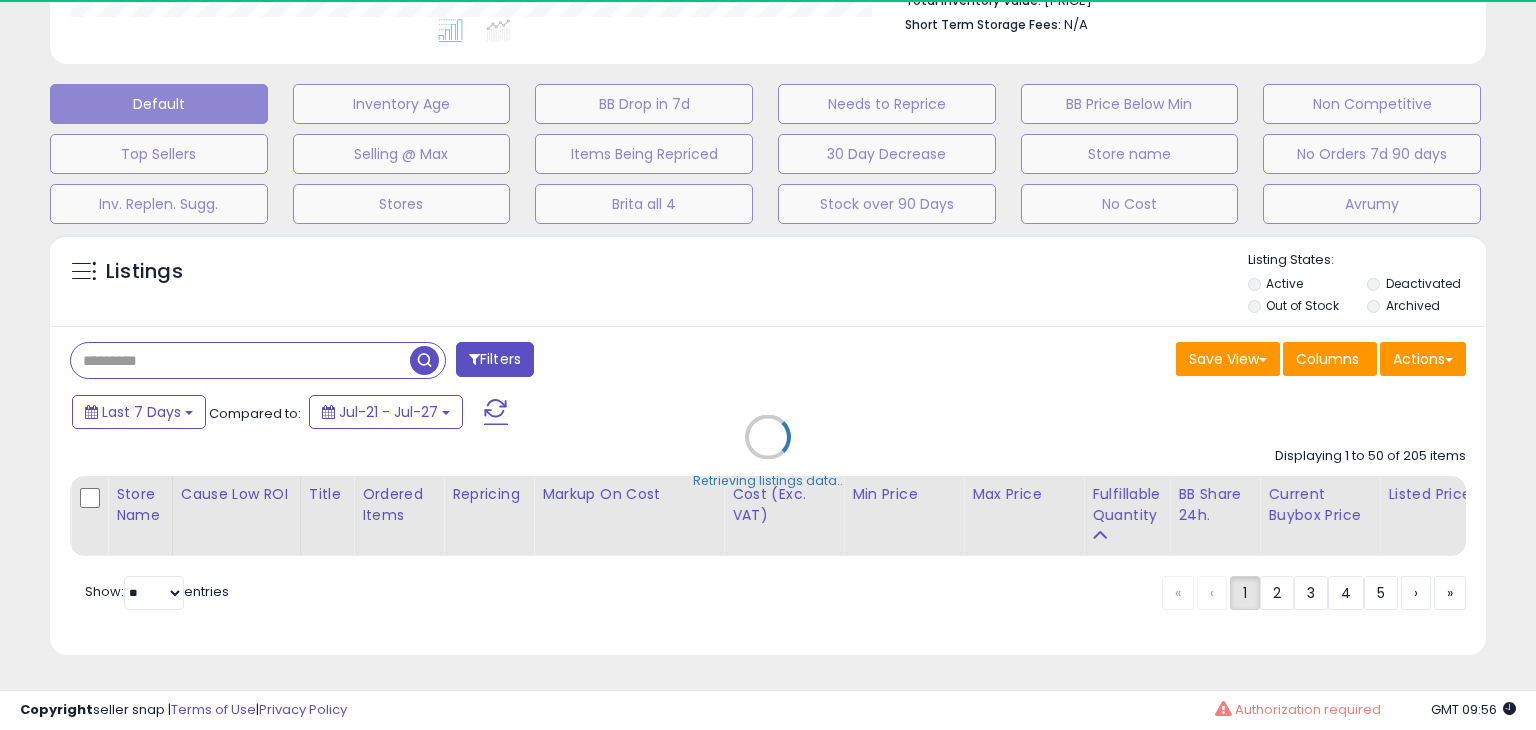 click on "Retrieving listings data.." at bounding box center (768, 451) 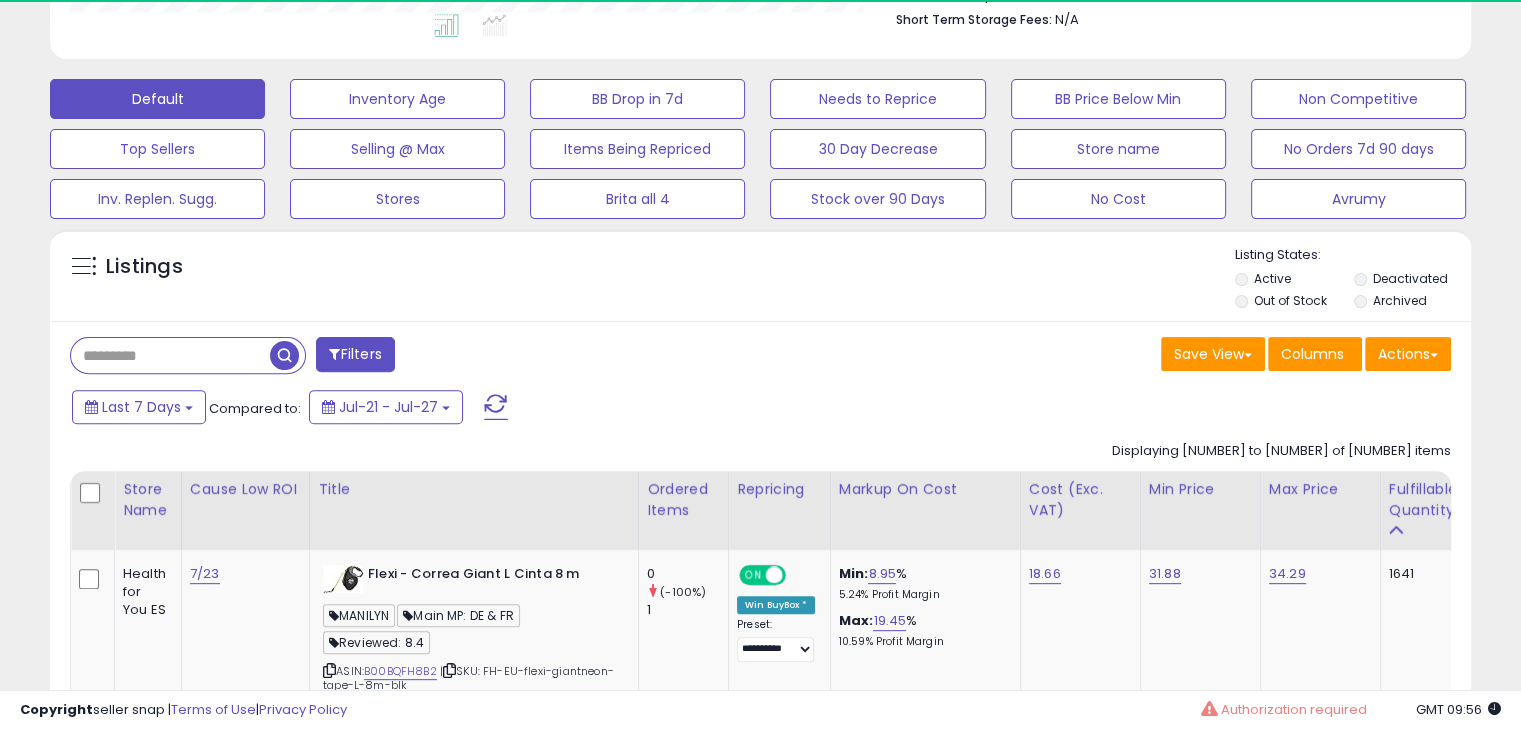 scroll, scrollTop: 409, scrollLeft: 822, axis: both 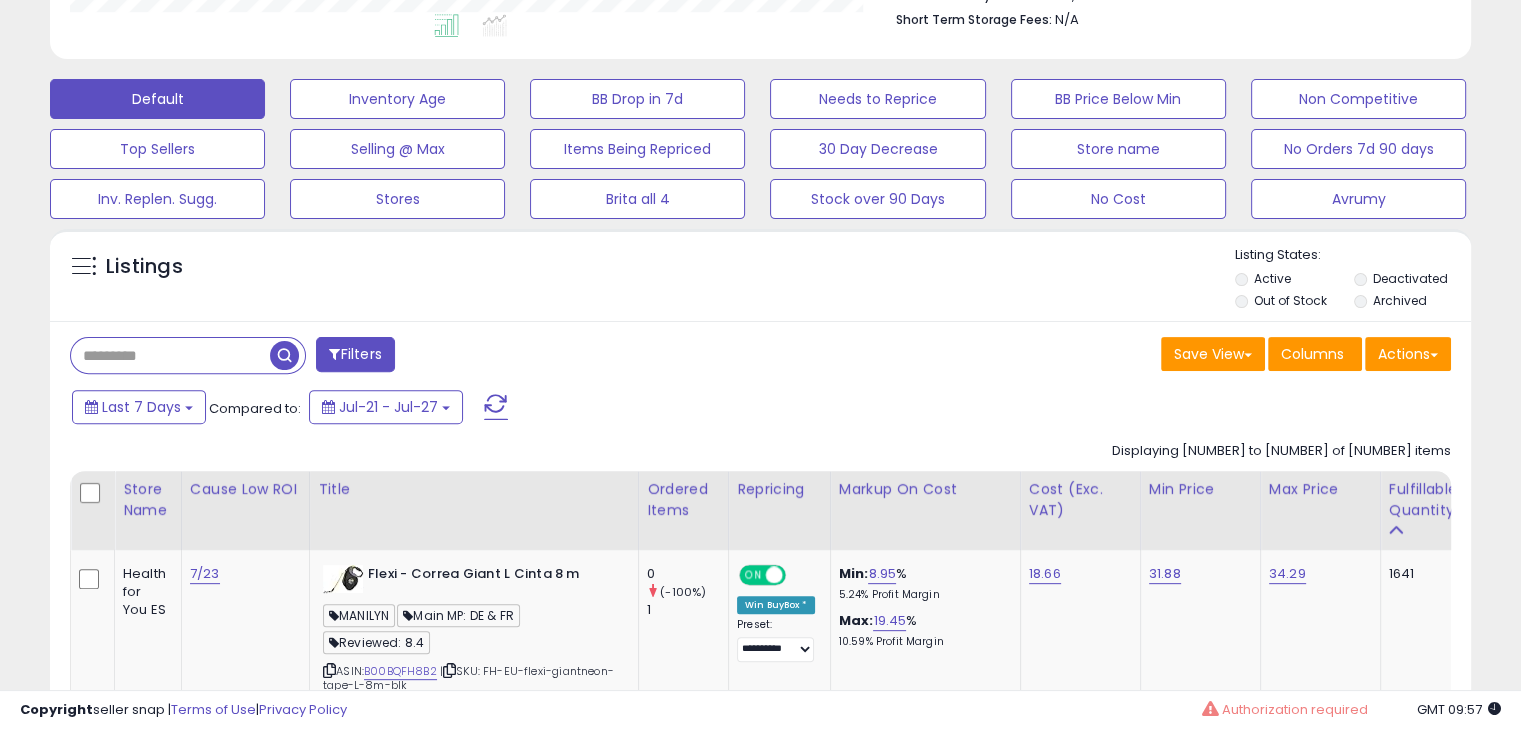 click at bounding box center (170, 355) 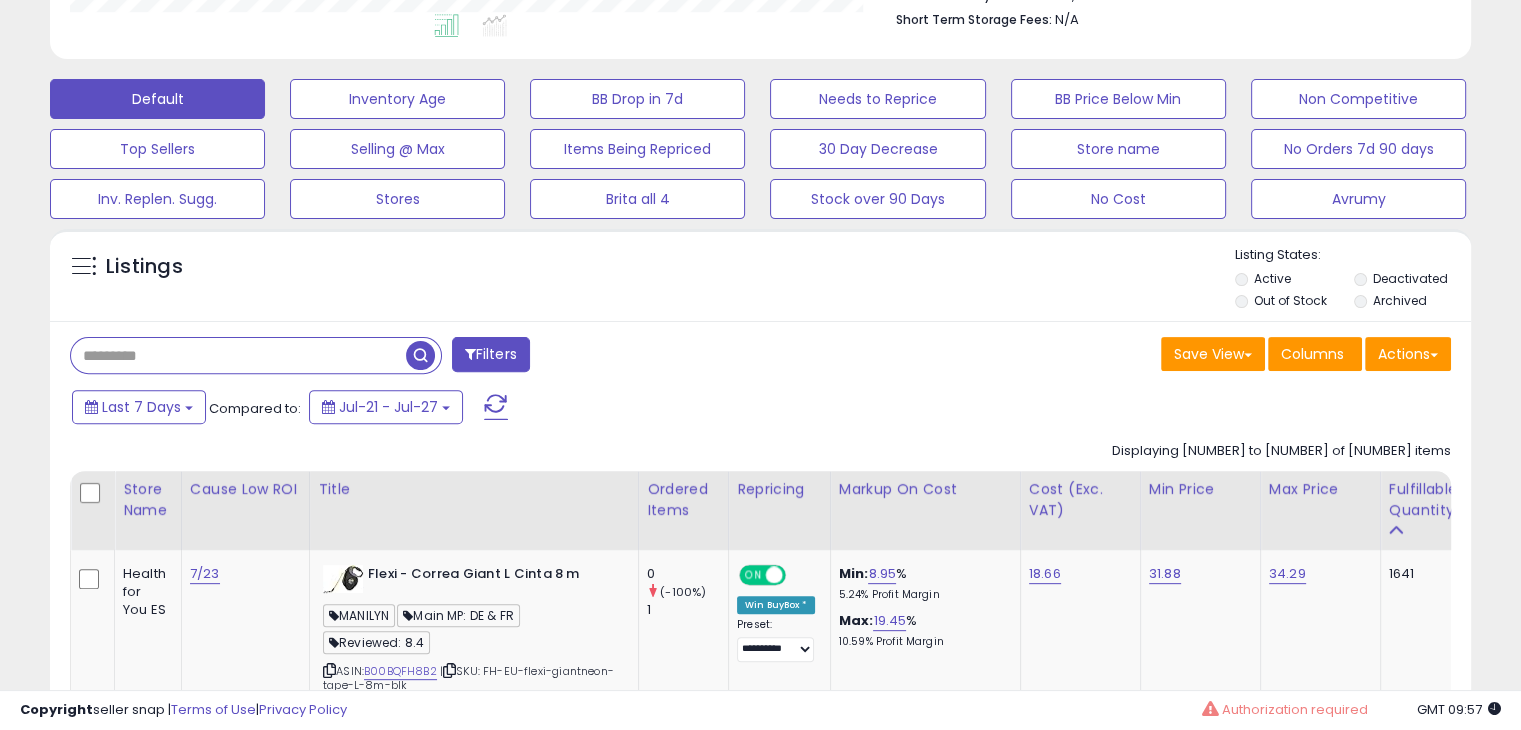 paste on "**********" 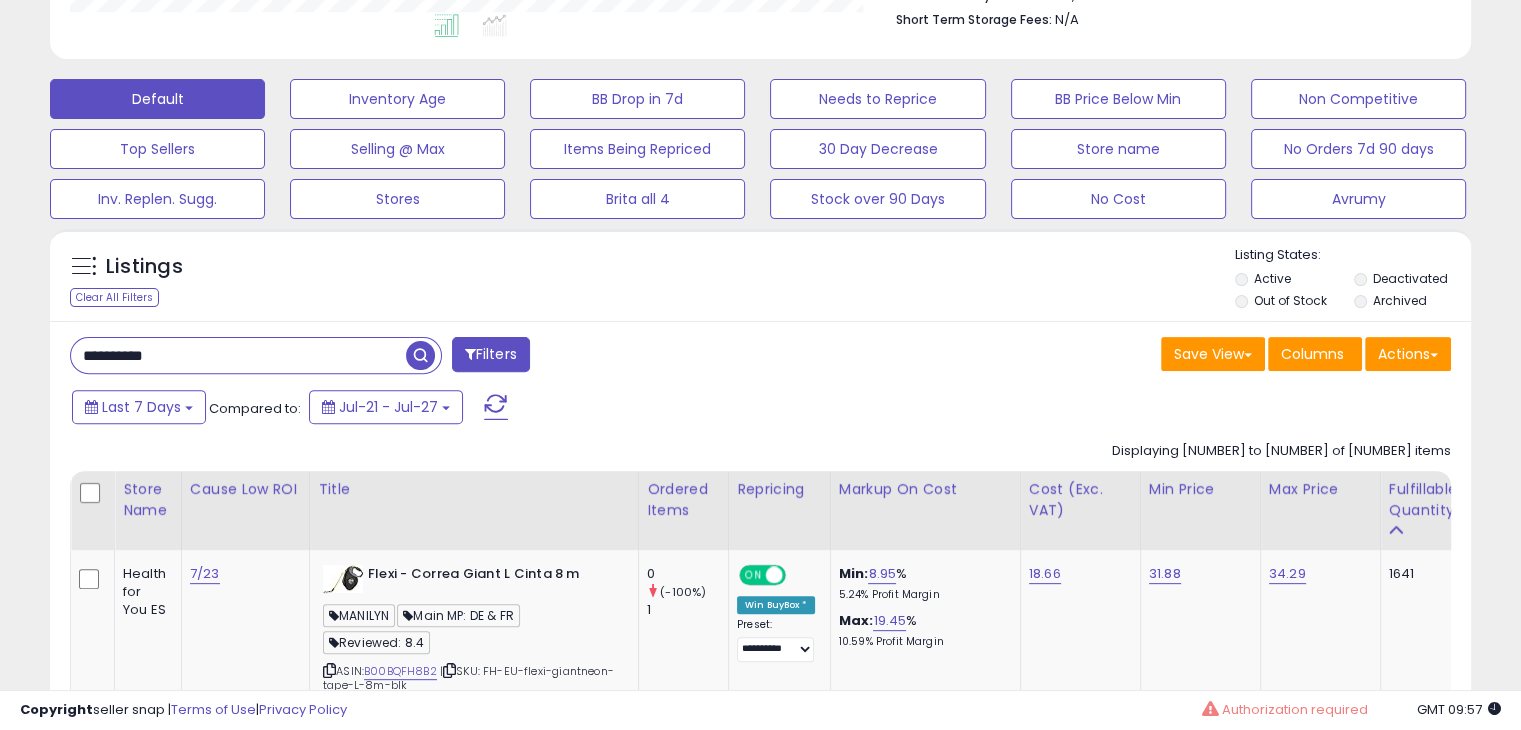 type on "**********" 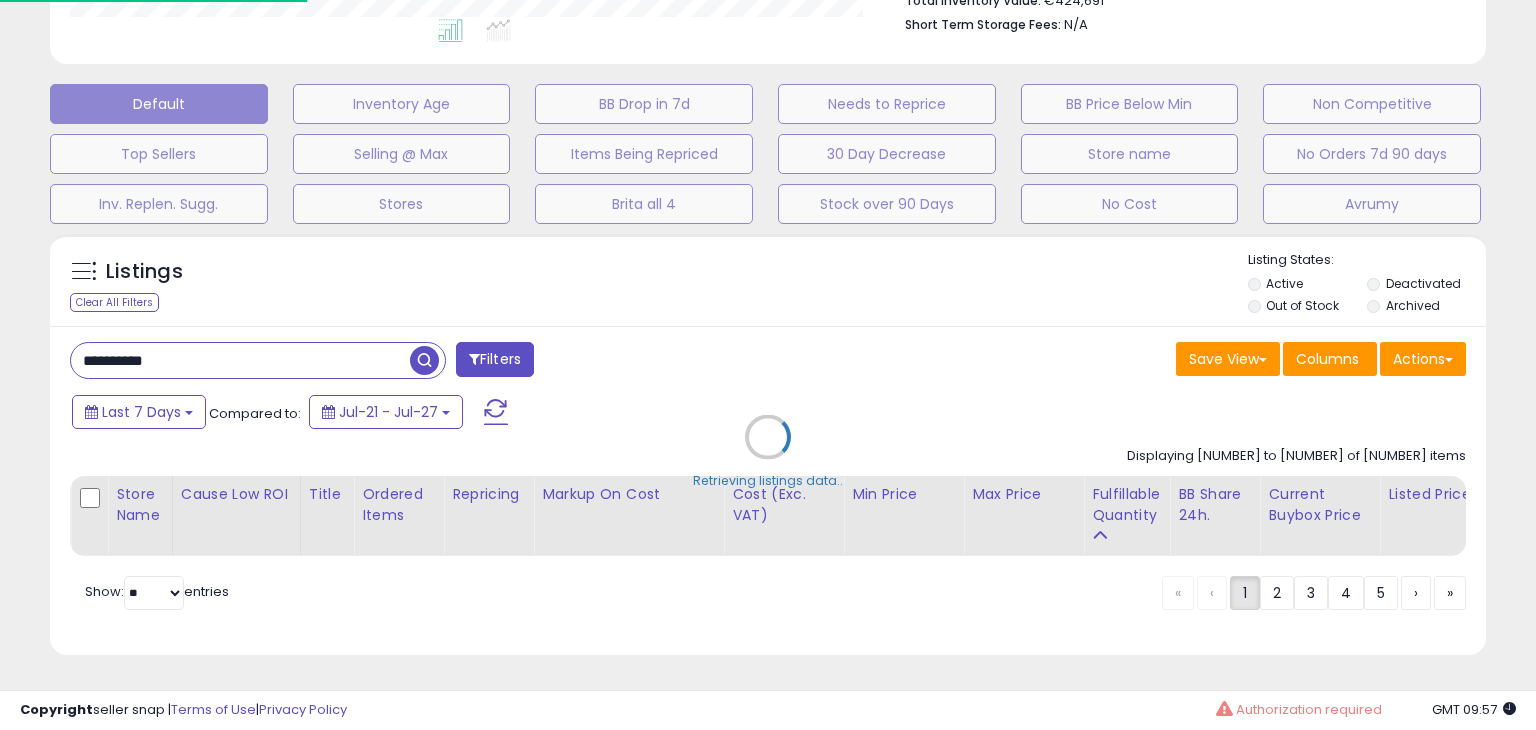 scroll, scrollTop: 999589, scrollLeft: 999168, axis: both 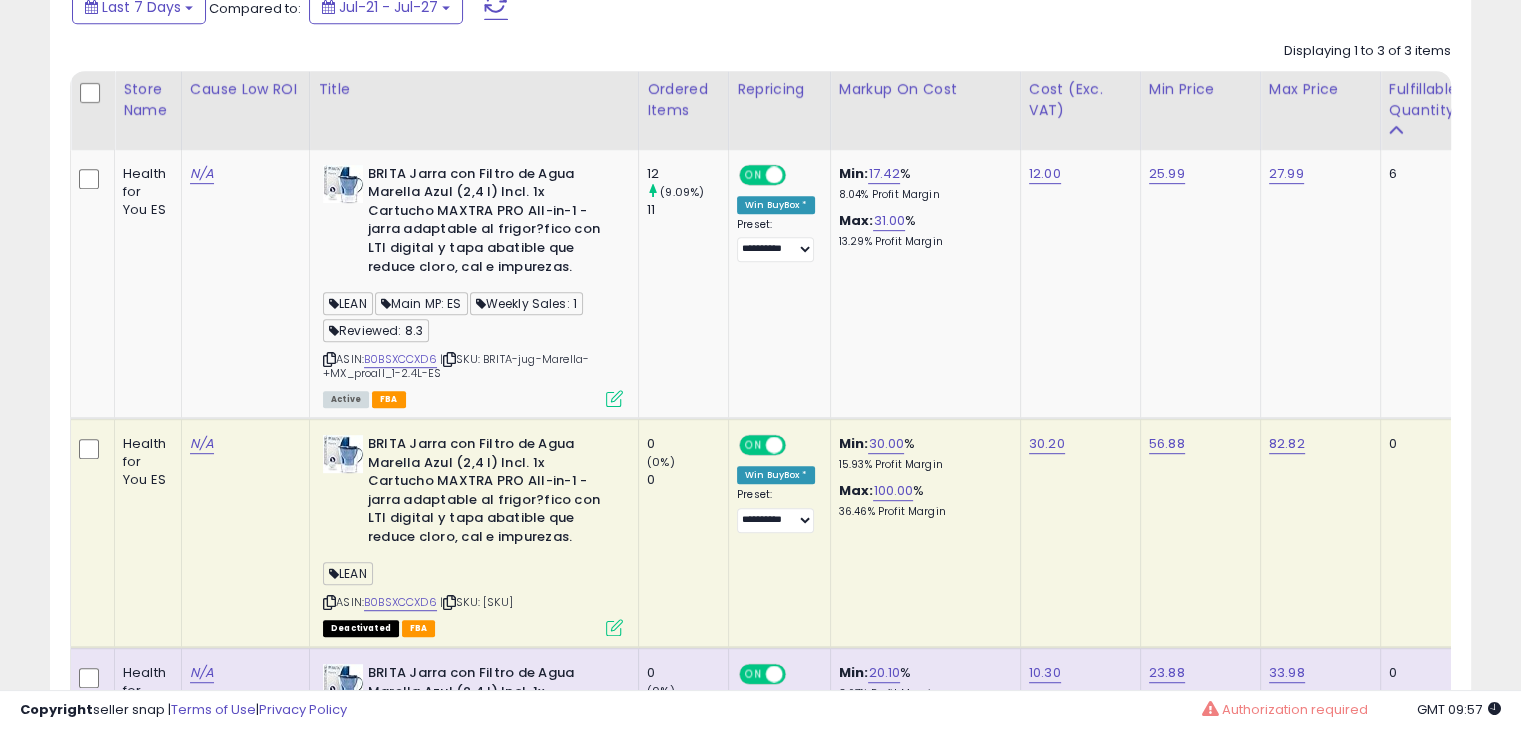 click at bounding box center (614, 627) 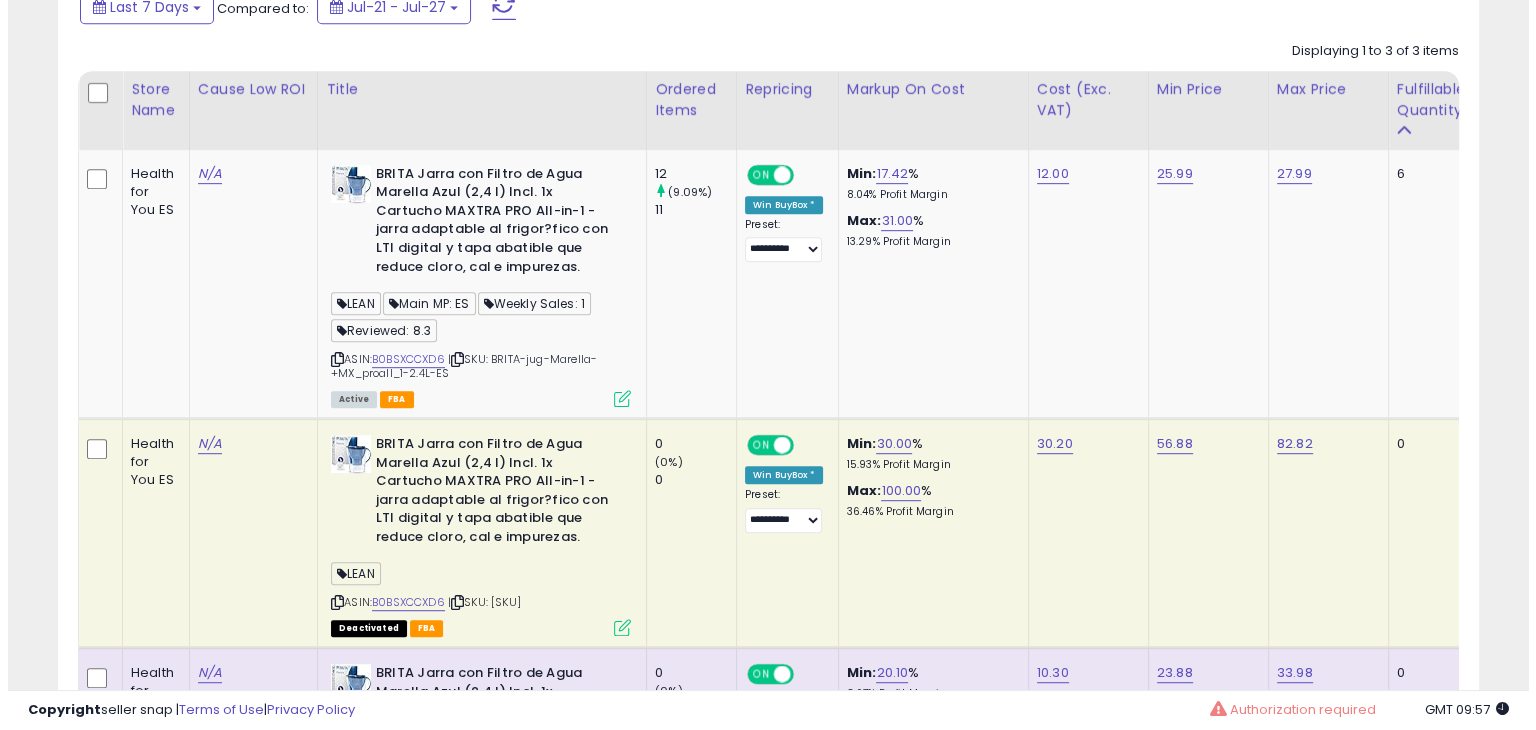 scroll, scrollTop: 999589, scrollLeft: 999168, axis: both 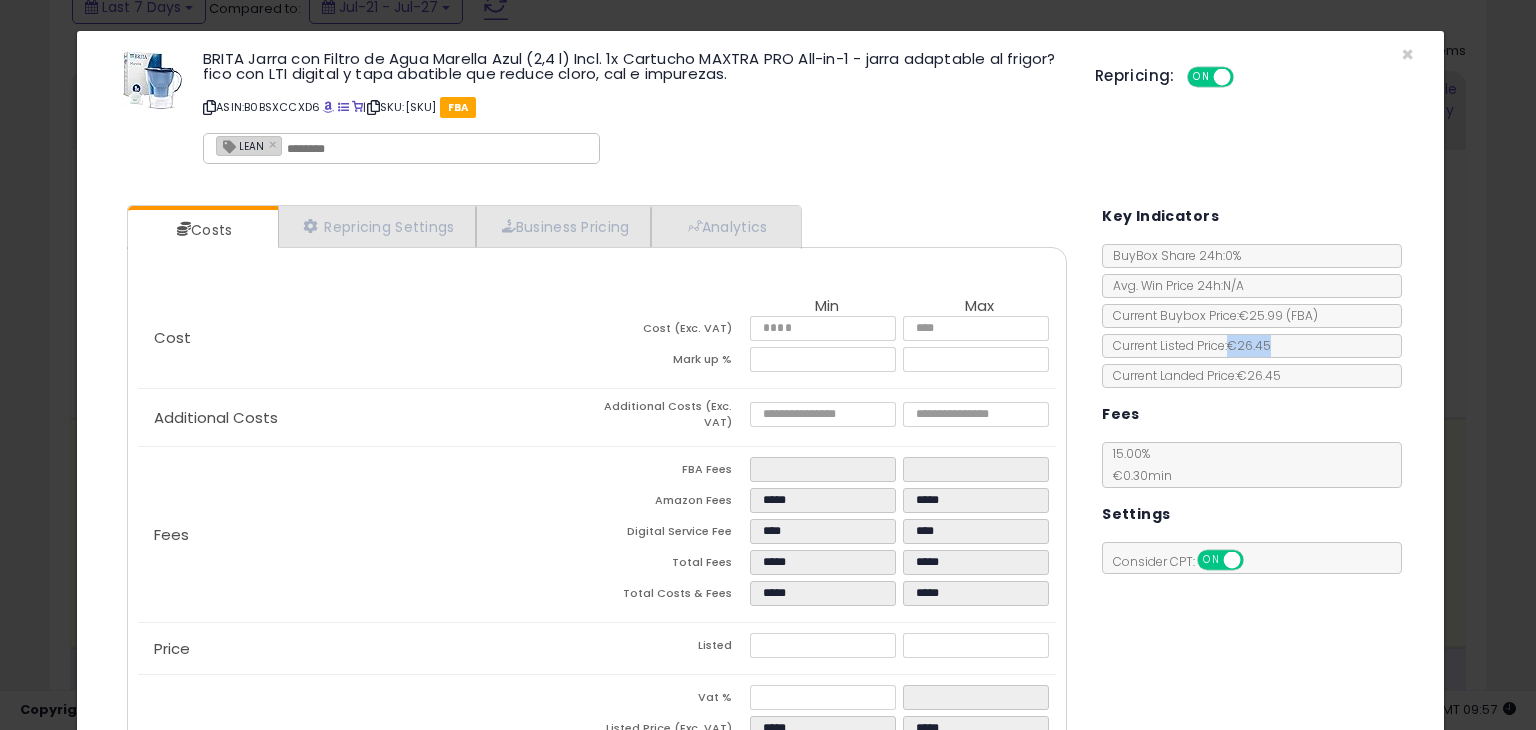 copy on "€26.45" 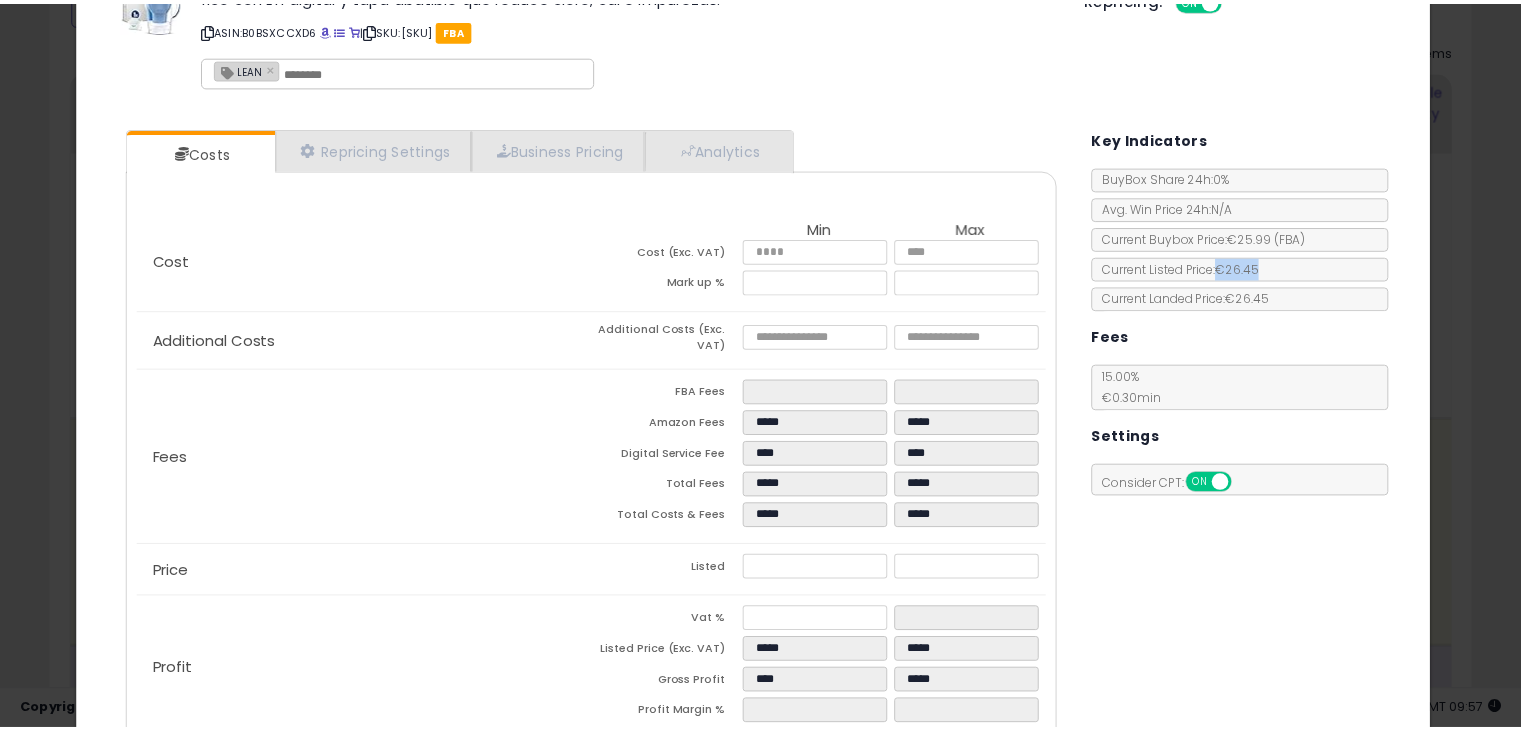 scroll, scrollTop: 193, scrollLeft: 0, axis: vertical 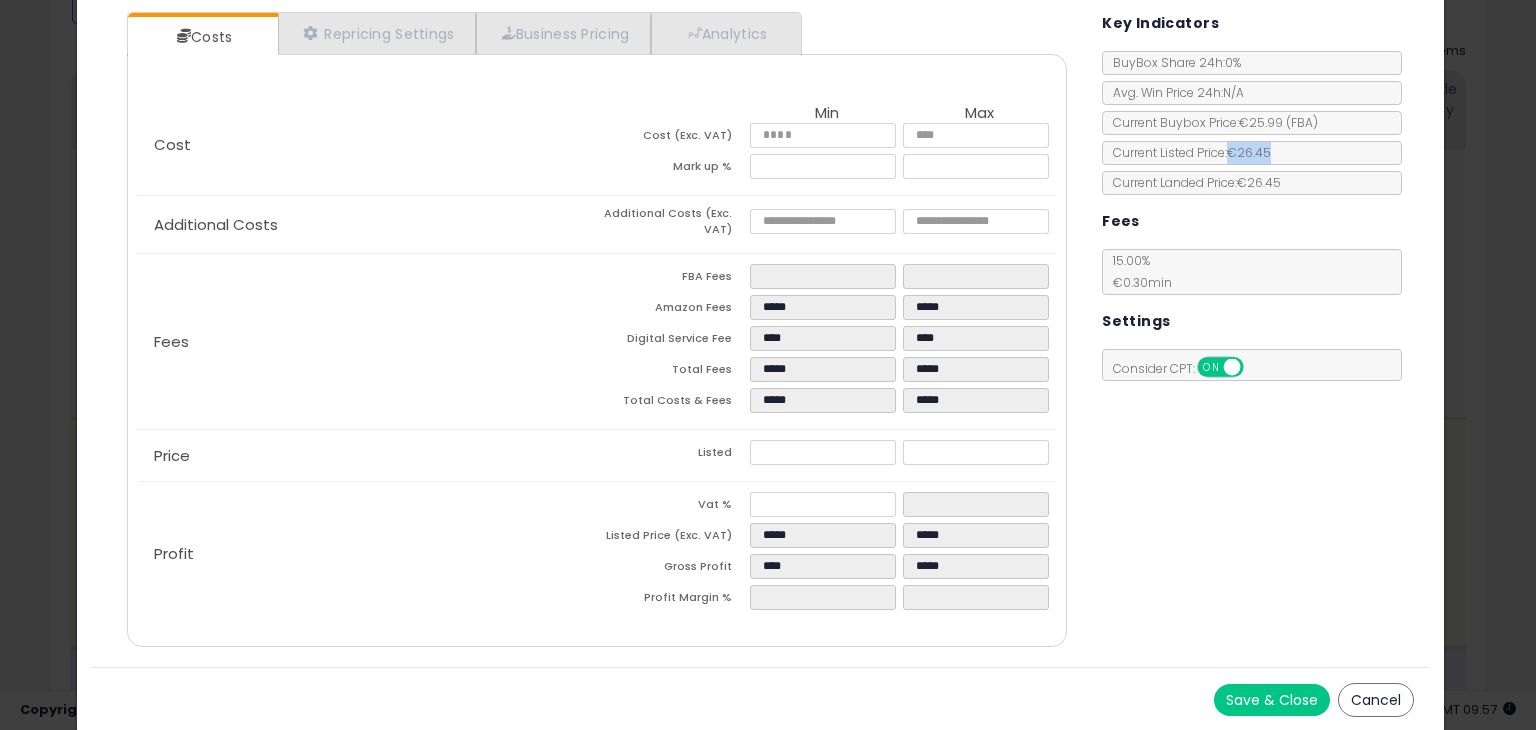 drag, startPoint x: 1379, startPoint y: 687, endPoint x: 1368, endPoint y: 645, distance: 43.416588 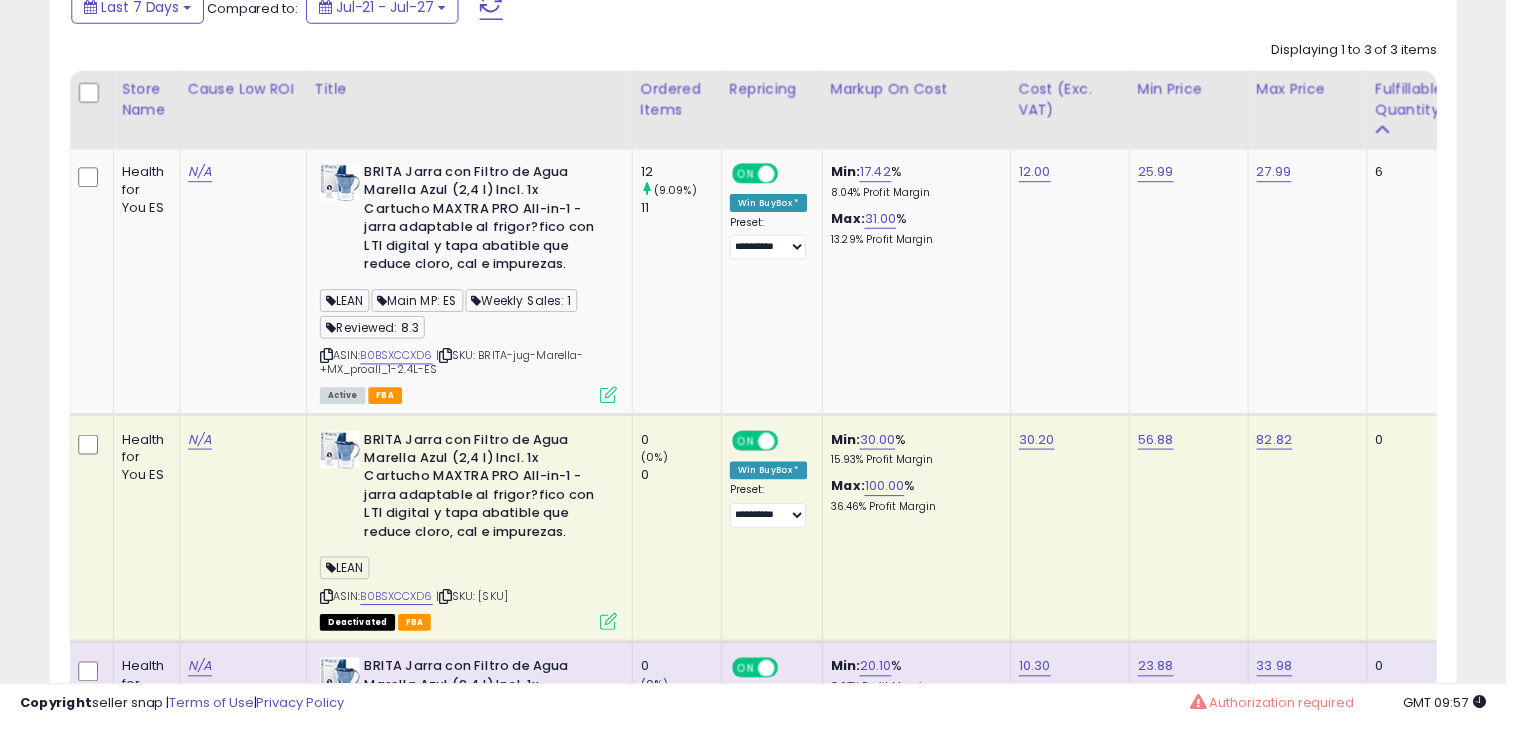 scroll, scrollTop: 409, scrollLeft: 822, axis: both 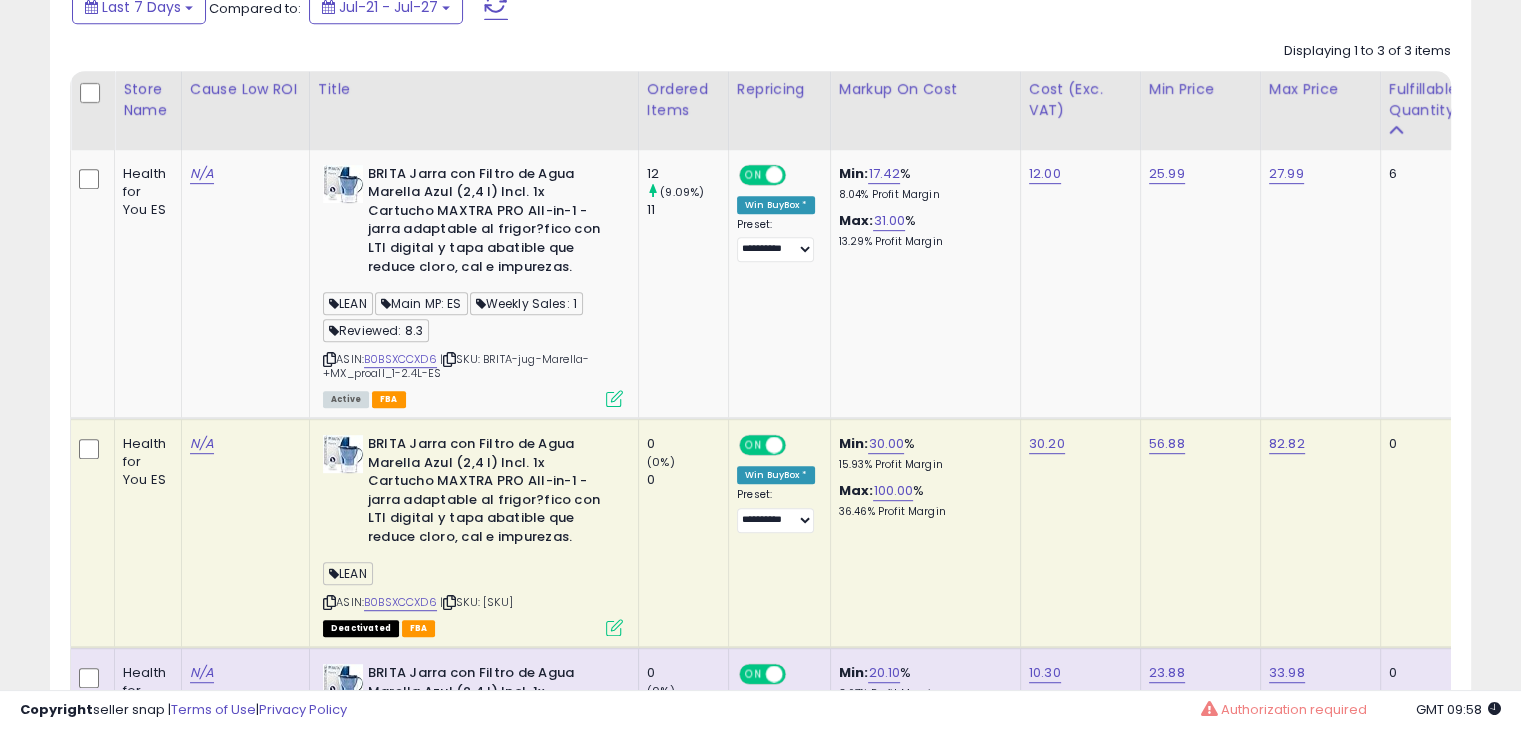 click on "BRITA Jarra con Filtro de Agua Marella Azul (2,4 l) Incl. 1x Cartucho MAXTRA PRO All-in-1 - jarra adaptable al frigor?fico con LTI digital y tapa abatible que reduce cloro, cal e impurezas.  LEAN  ASIN:  B0BSXCCXD6    |   SKU: BRITA-jug-Marella_BL-+MXpro_all1-2.4L-FR Deactivated FBA" 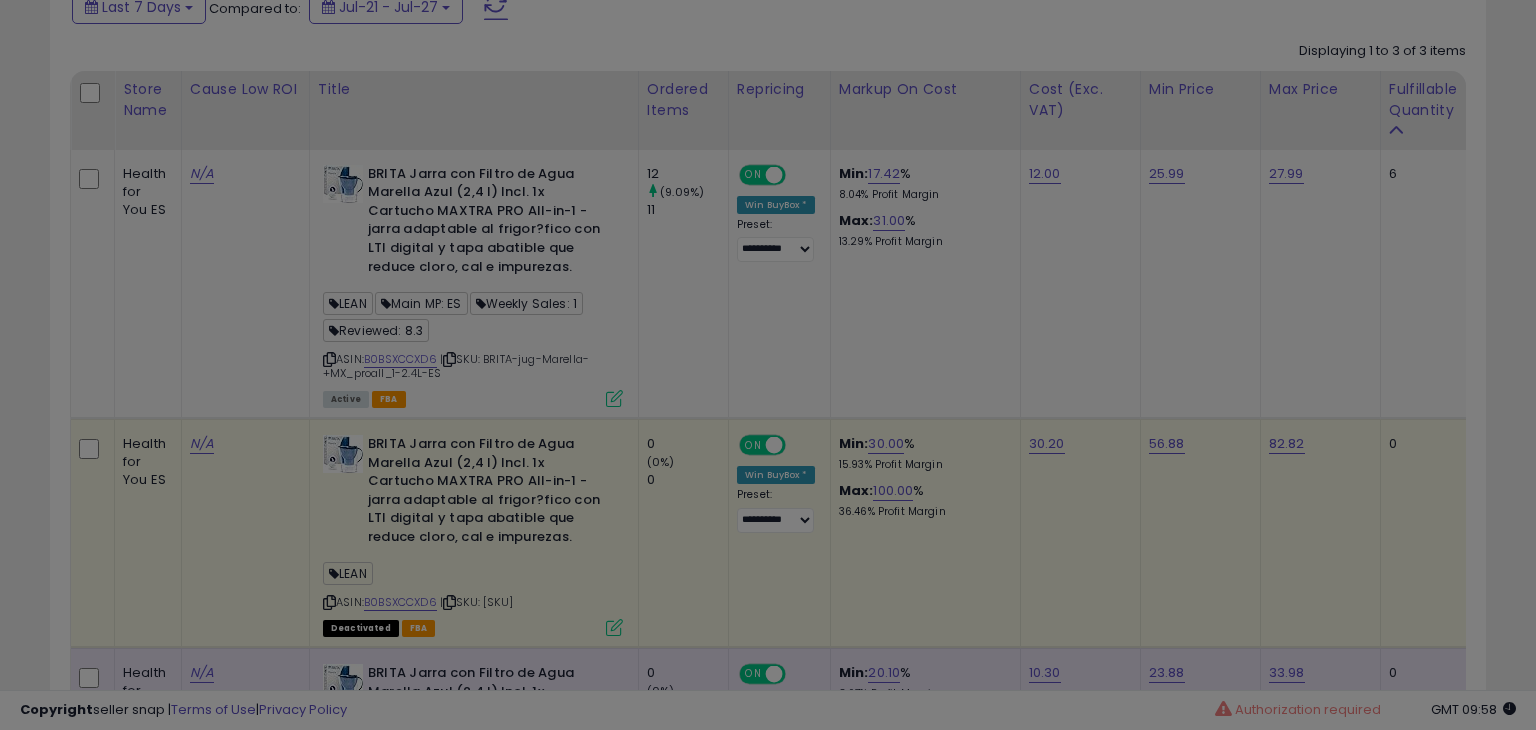 scroll, scrollTop: 999589, scrollLeft: 999168, axis: both 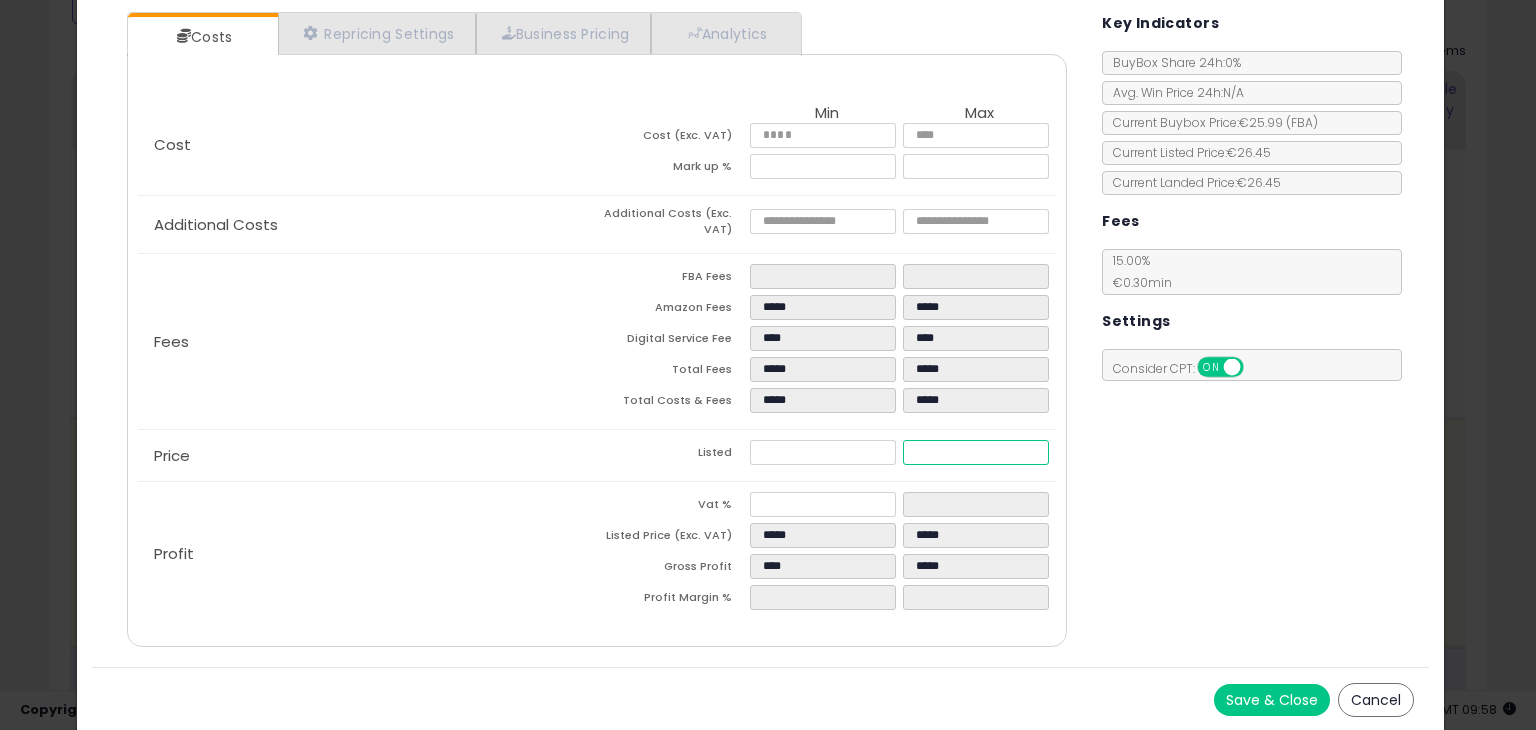 click on "*****" at bounding box center [975, 452] 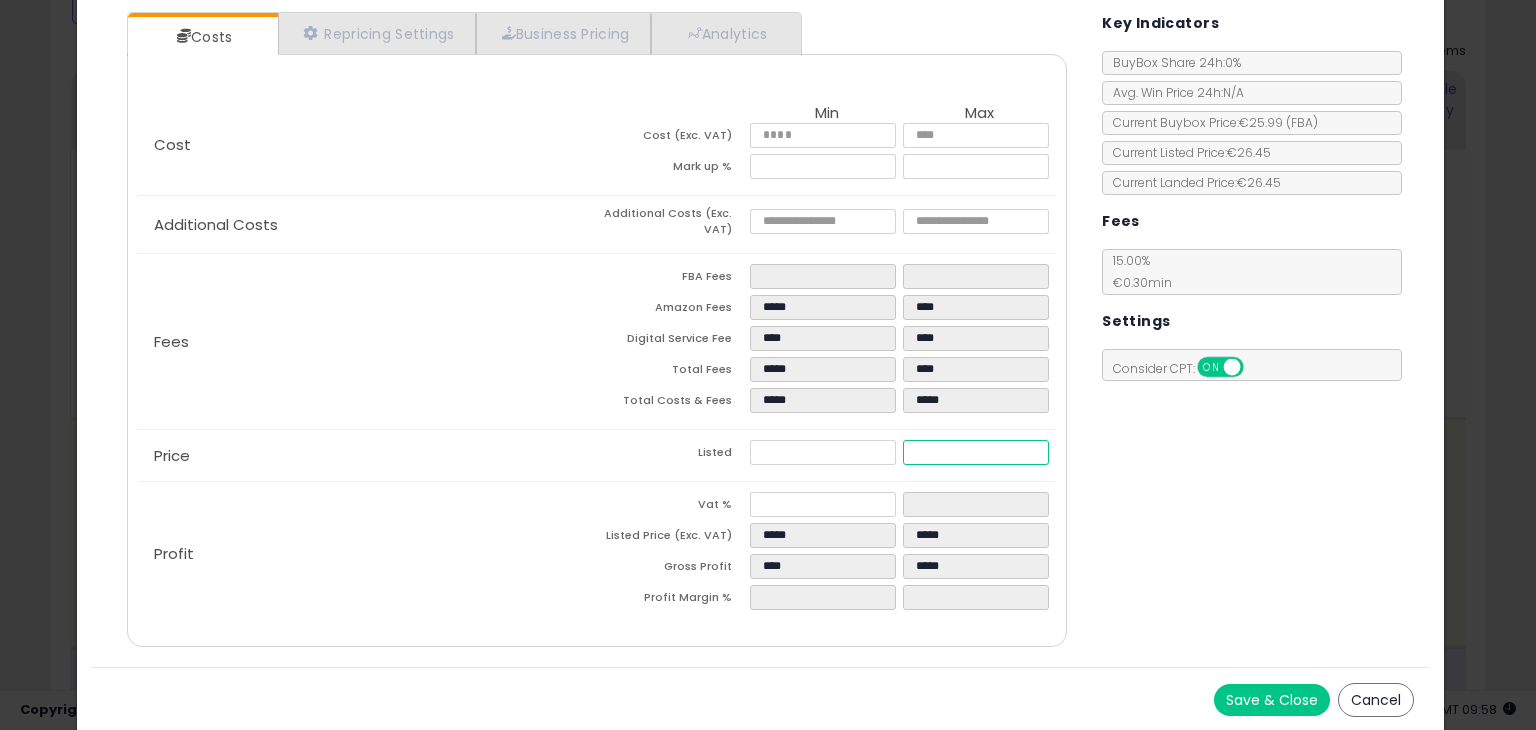 type on "****" 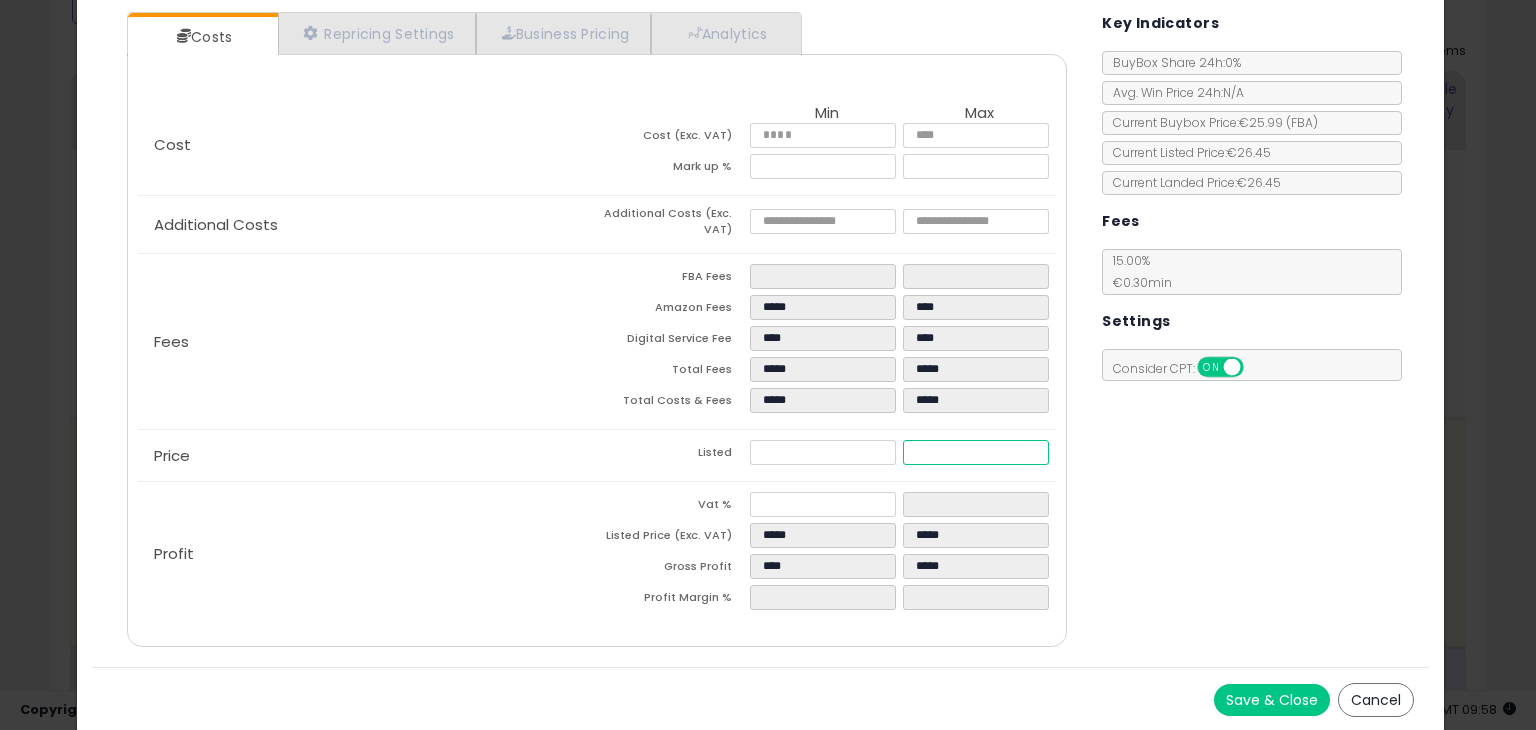 type on "****" 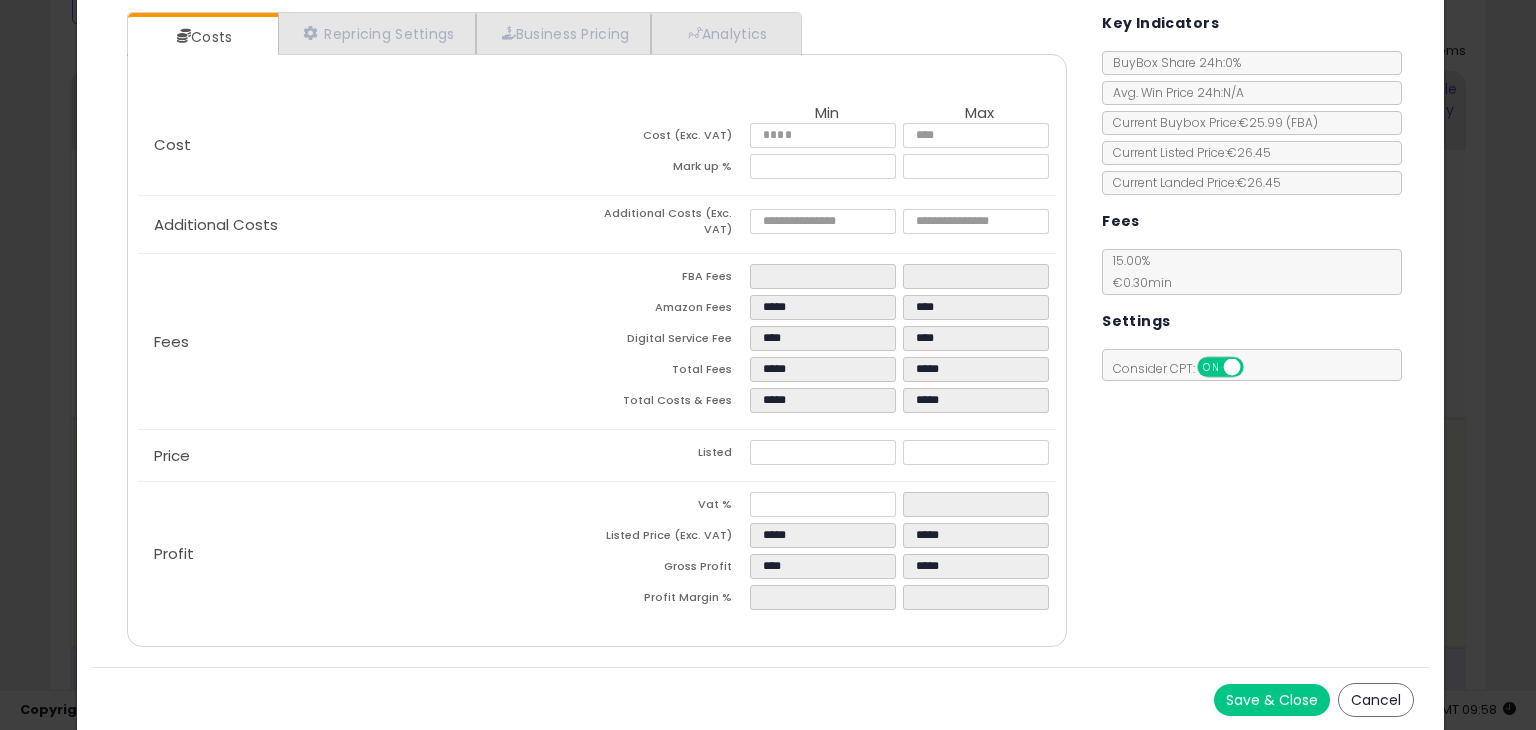 type on "******" 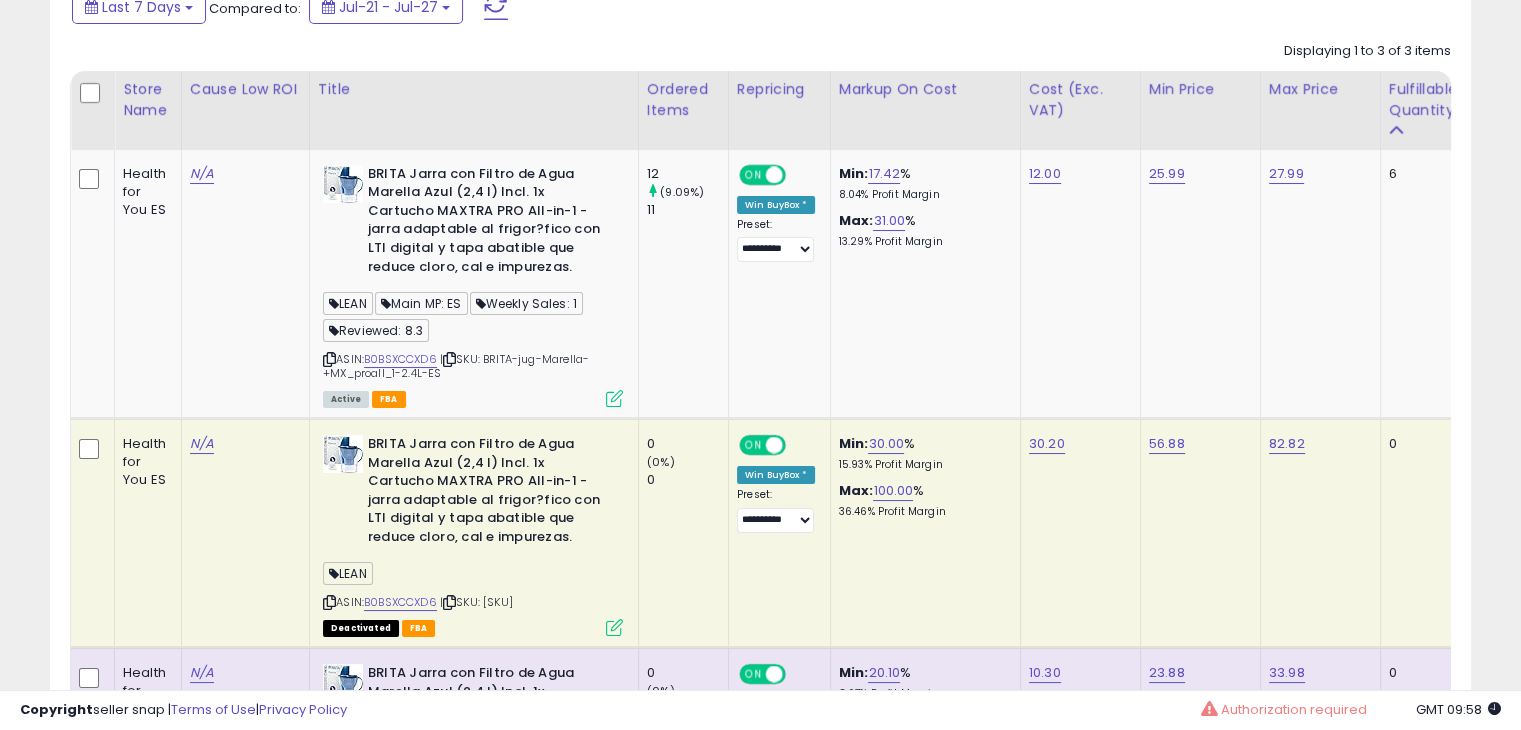 scroll, scrollTop: 409, scrollLeft: 822, axis: both 